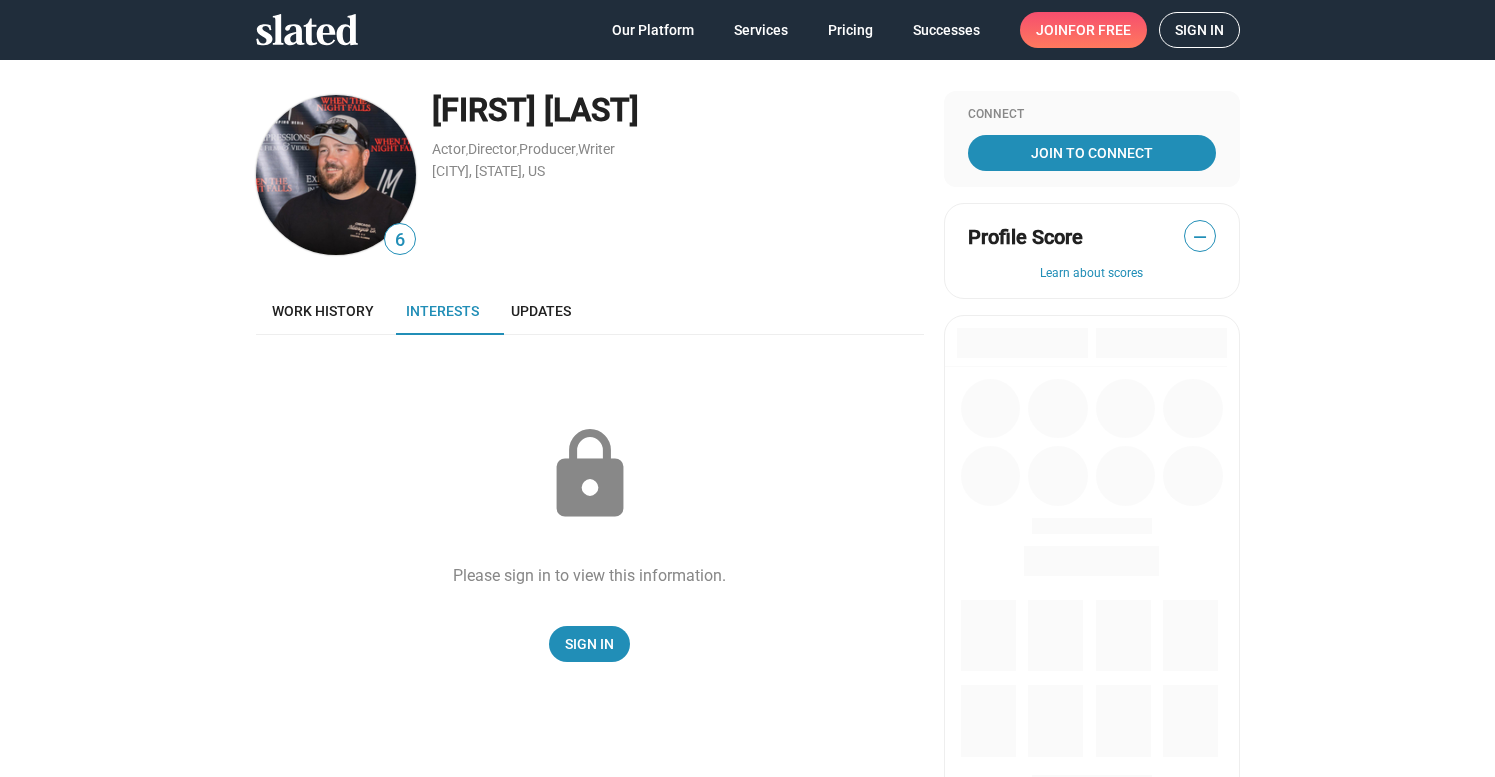 scroll, scrollTop: 0, scrollLeft: 0, axis: both 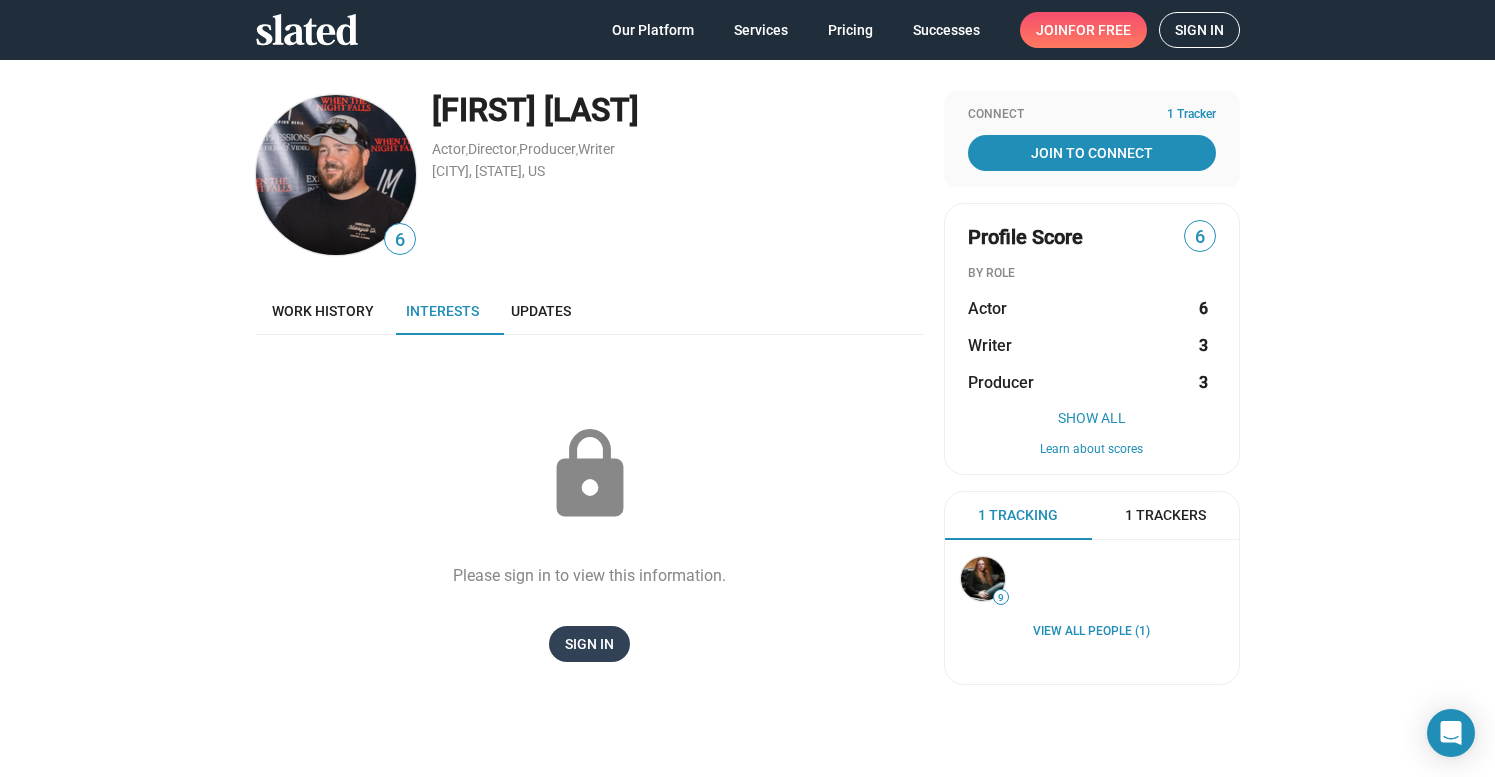 click on "Sign In" at bounding box center [589, 644] 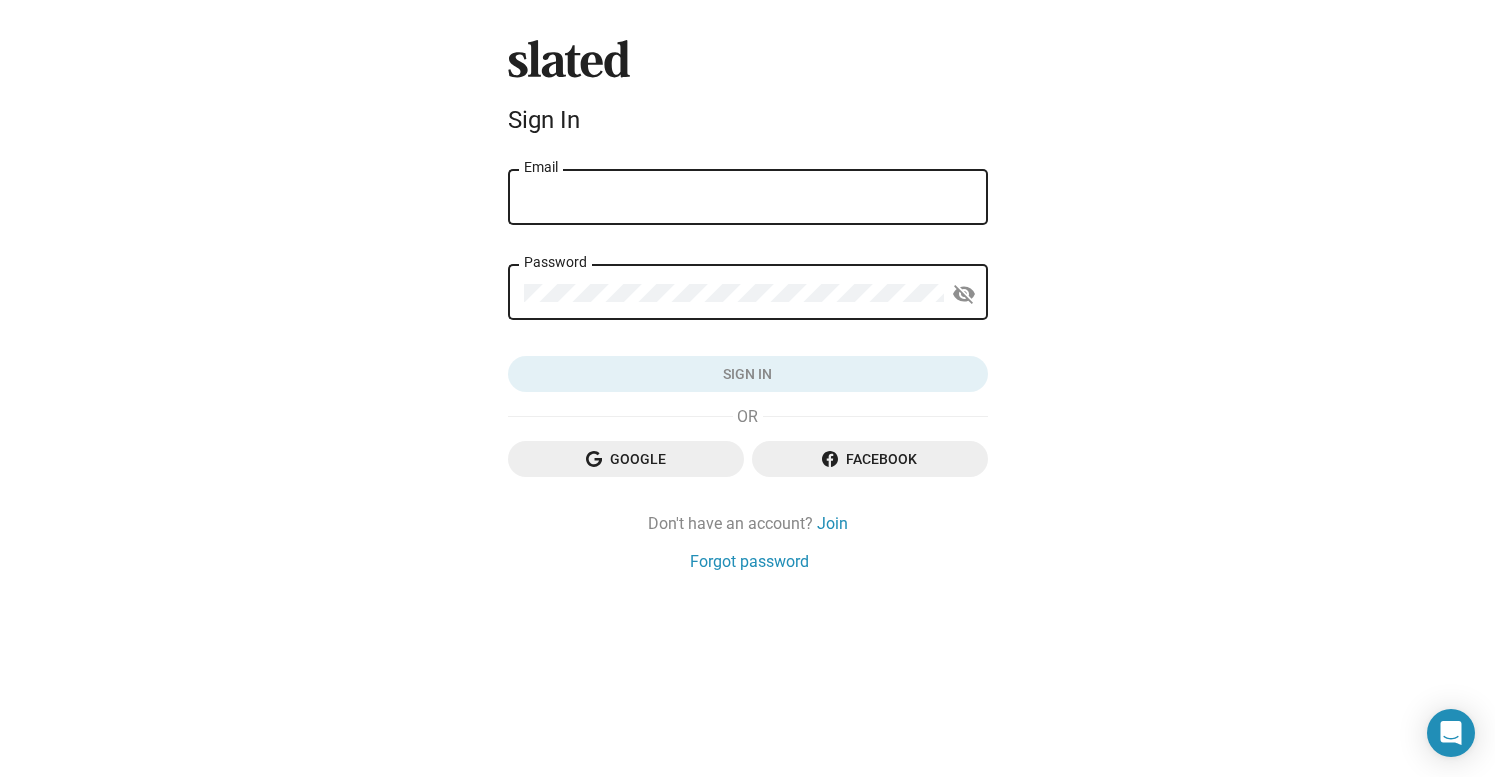 type on "ansbachproductions@gmail.com" 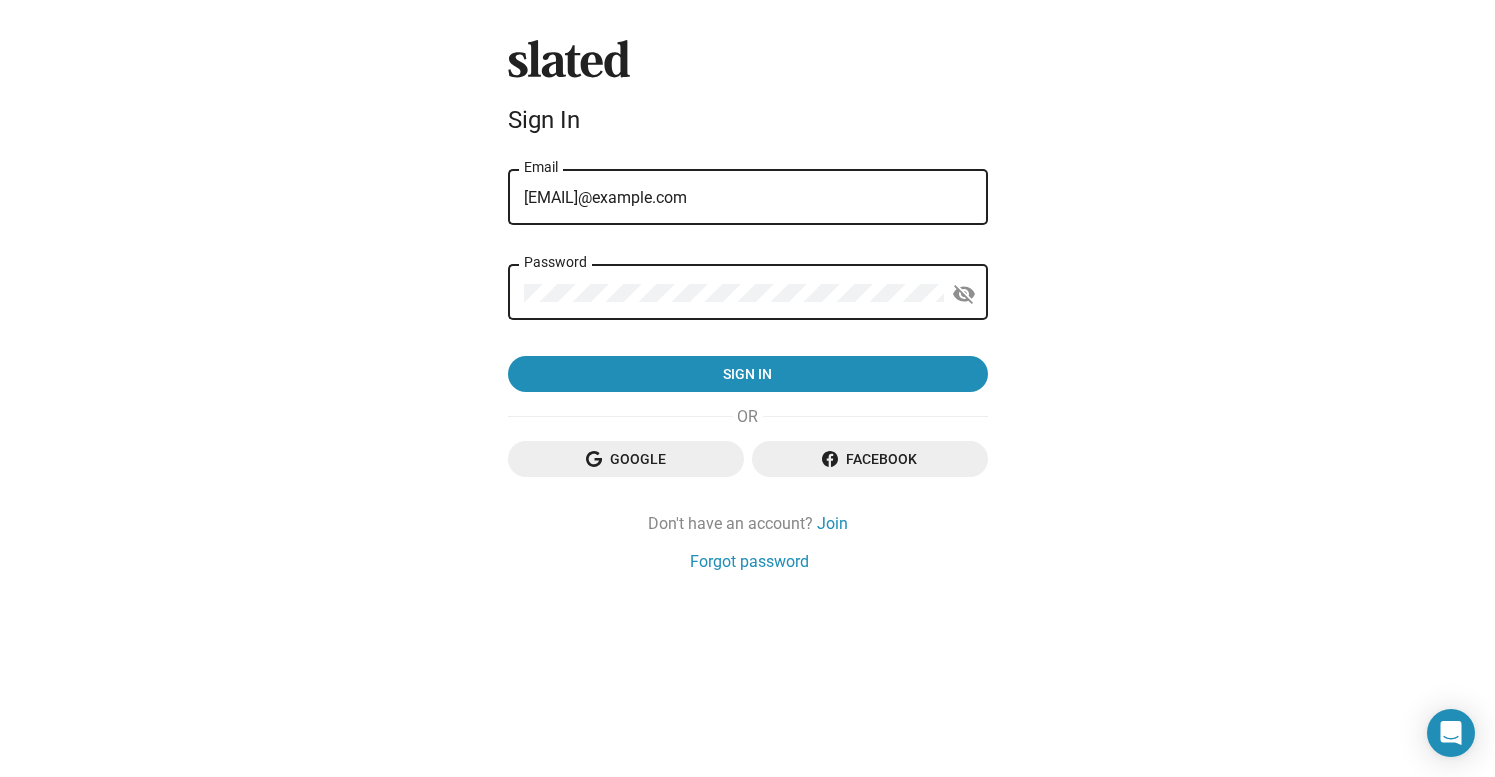 click on "Google" at bounding box center [626, 459] 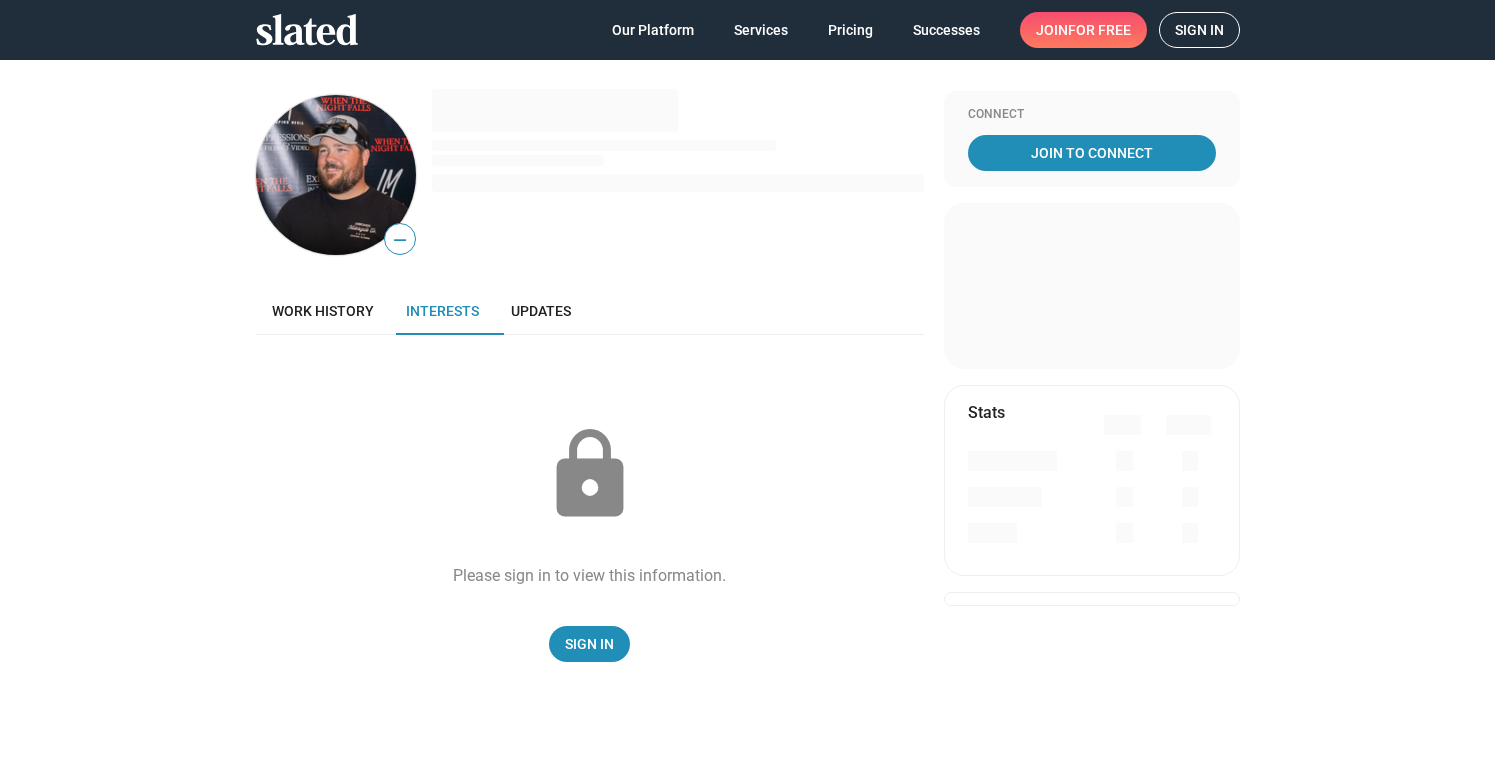 scroll, scrollTop: 0, scrollLeft: 0, axis: both 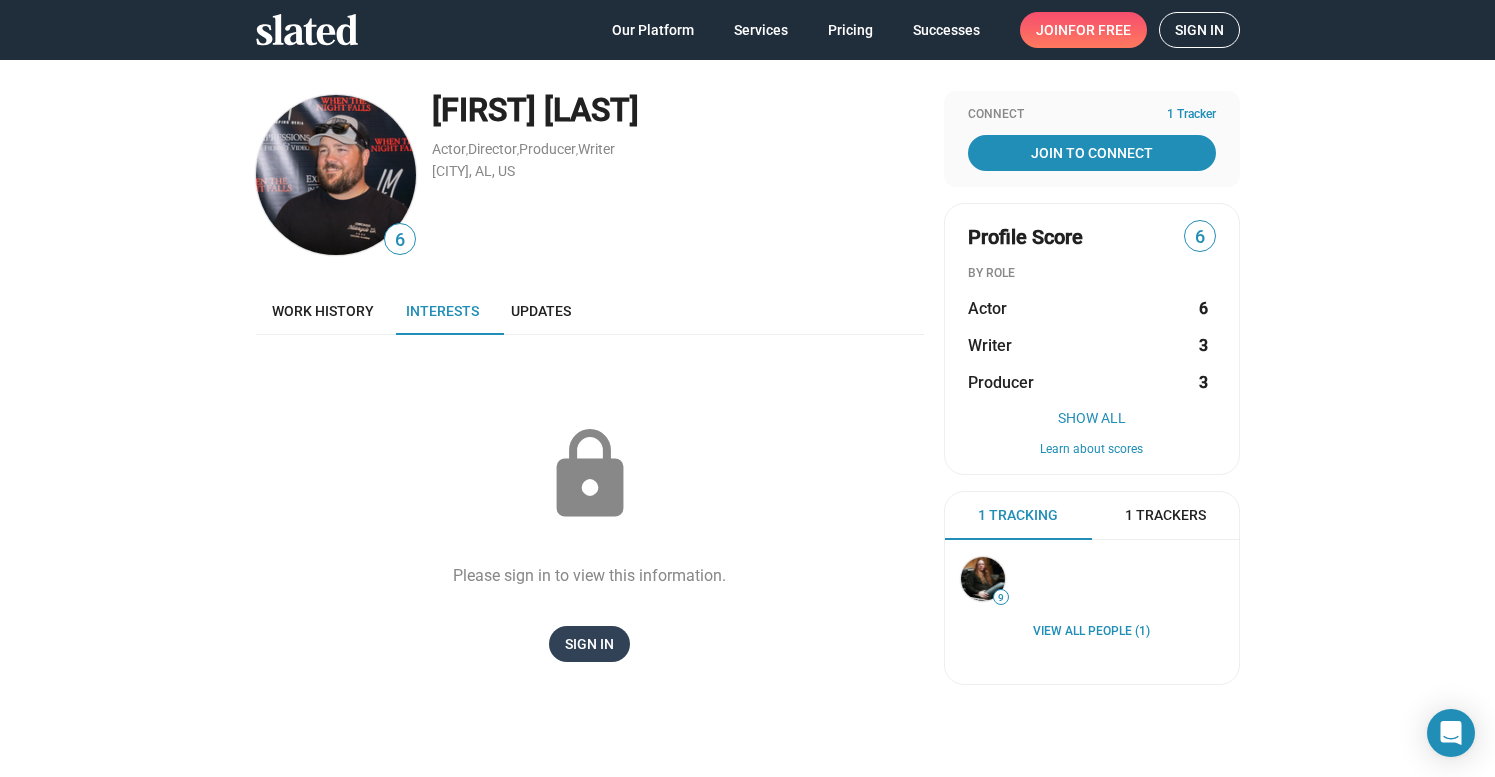 click on "Sign In" at bounding box center [589, 644] 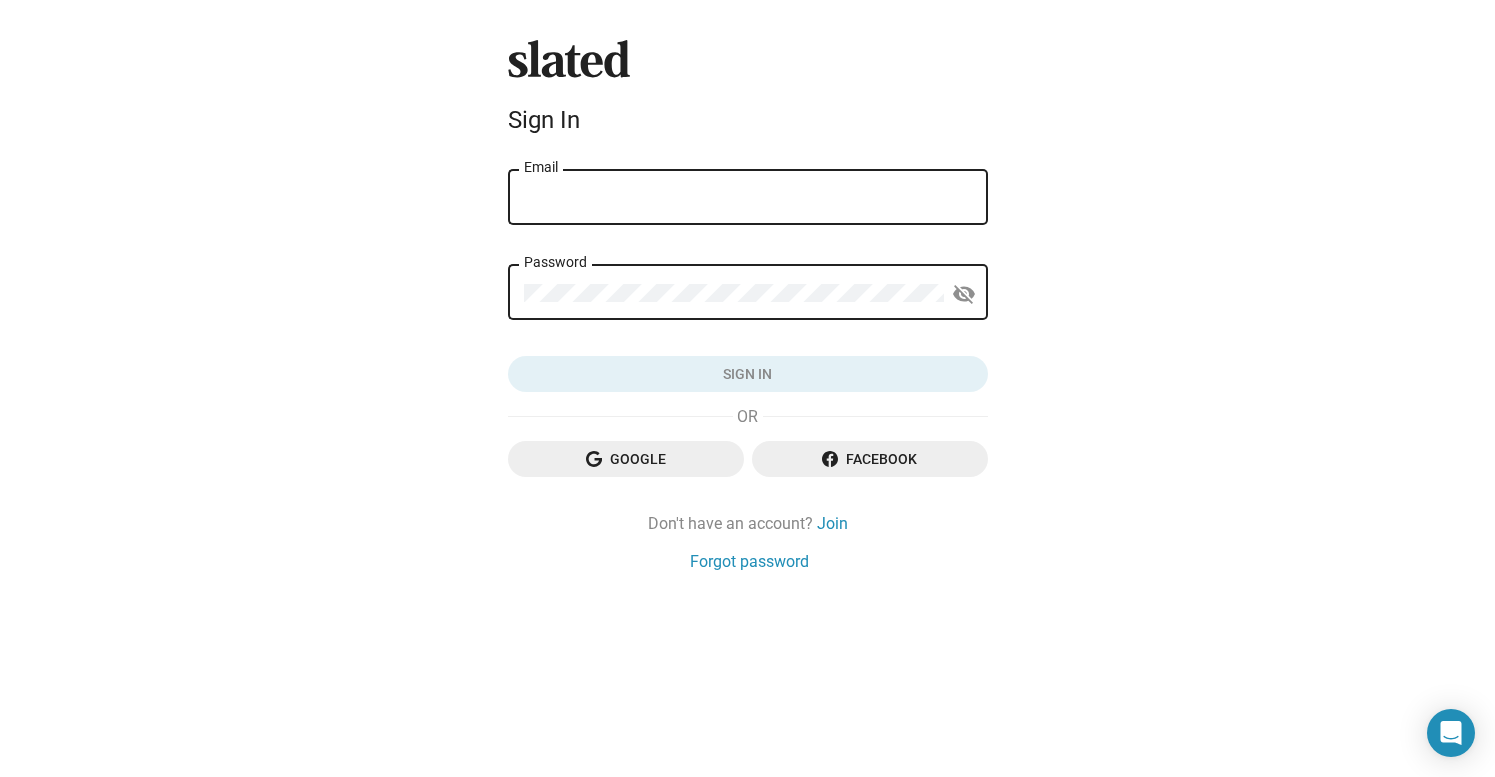 type on "ansbachproductions@gmail.com" 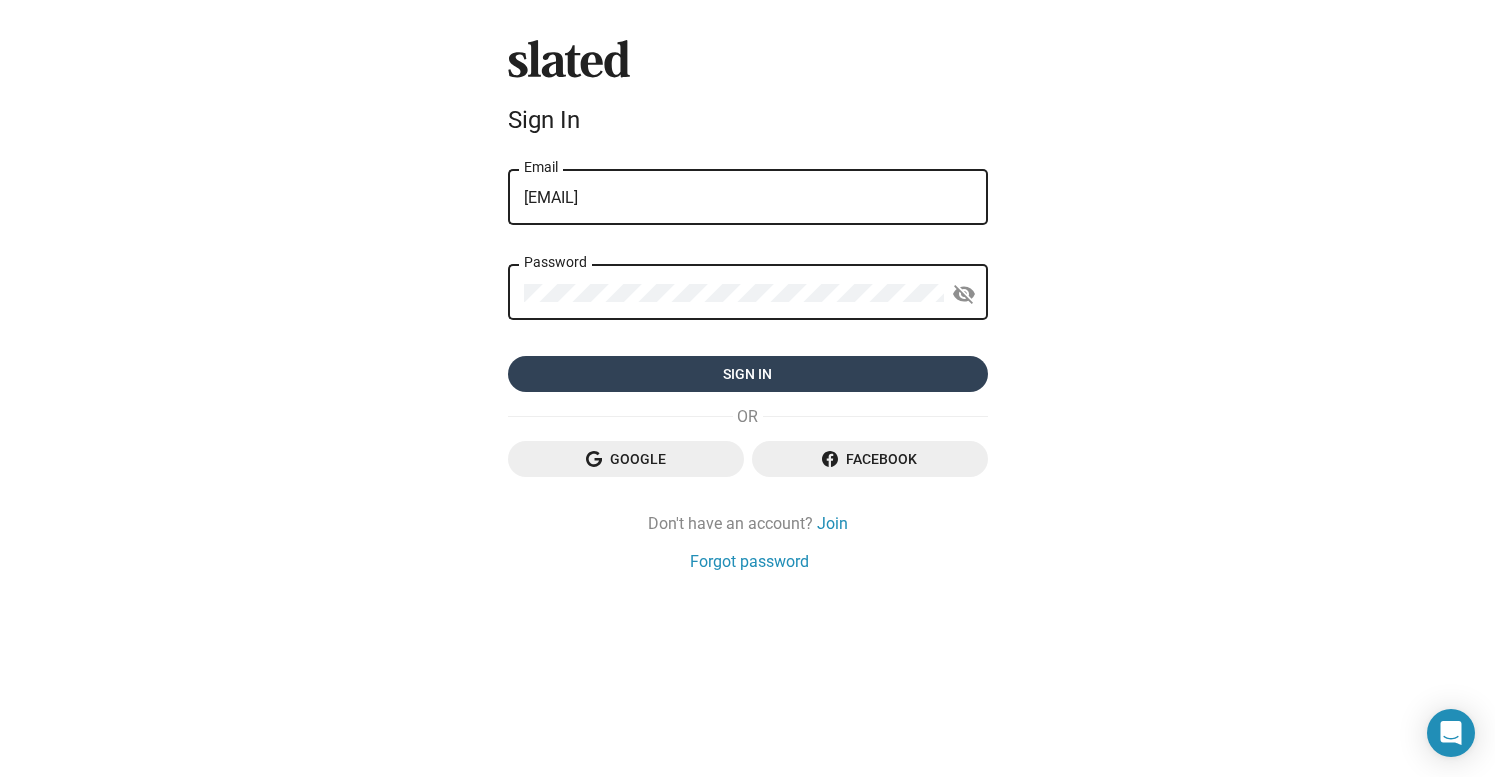 click on "Sign in" at bounding box center [748, 374] 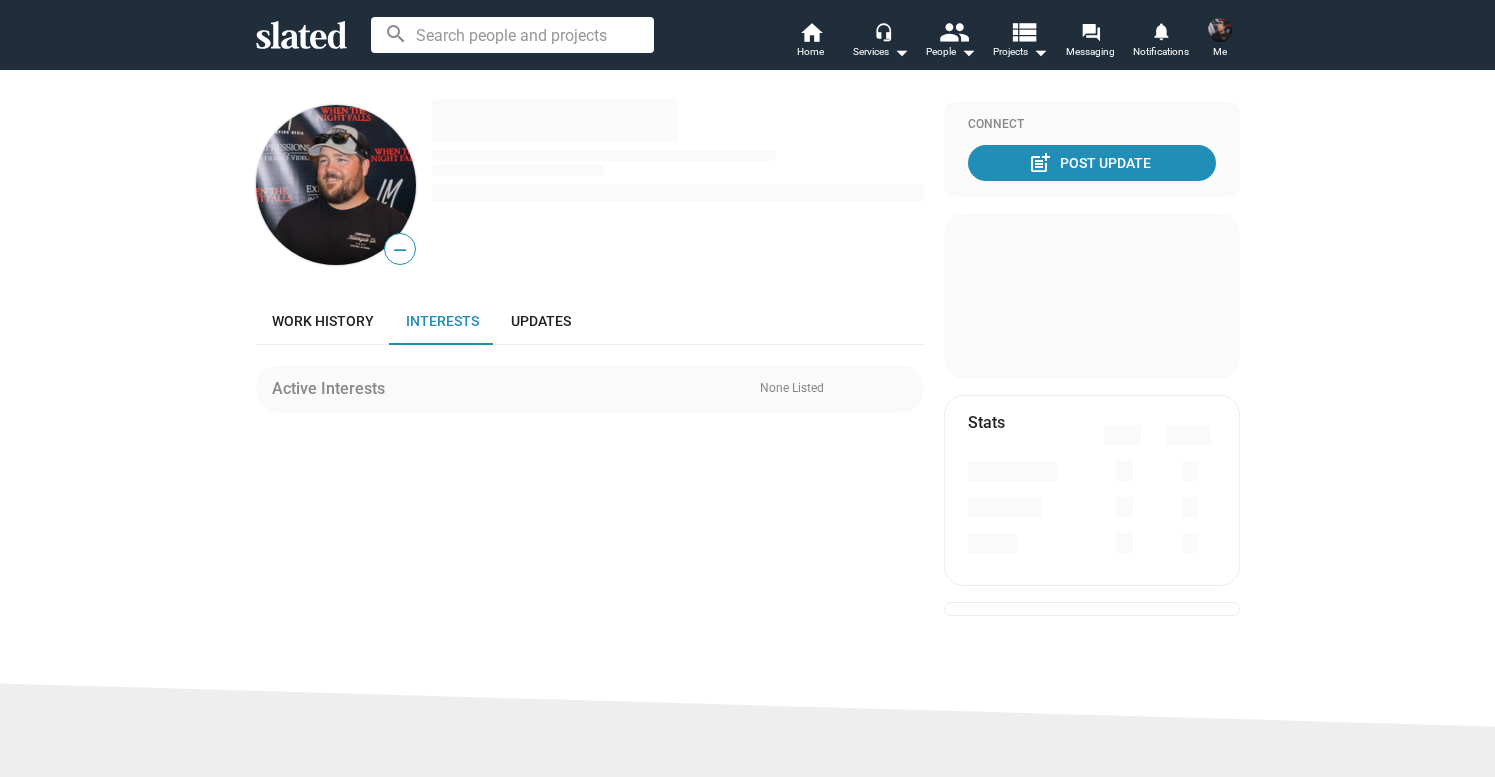 scroll, scrollTop: 0, scrollLeft: 0, axis: both 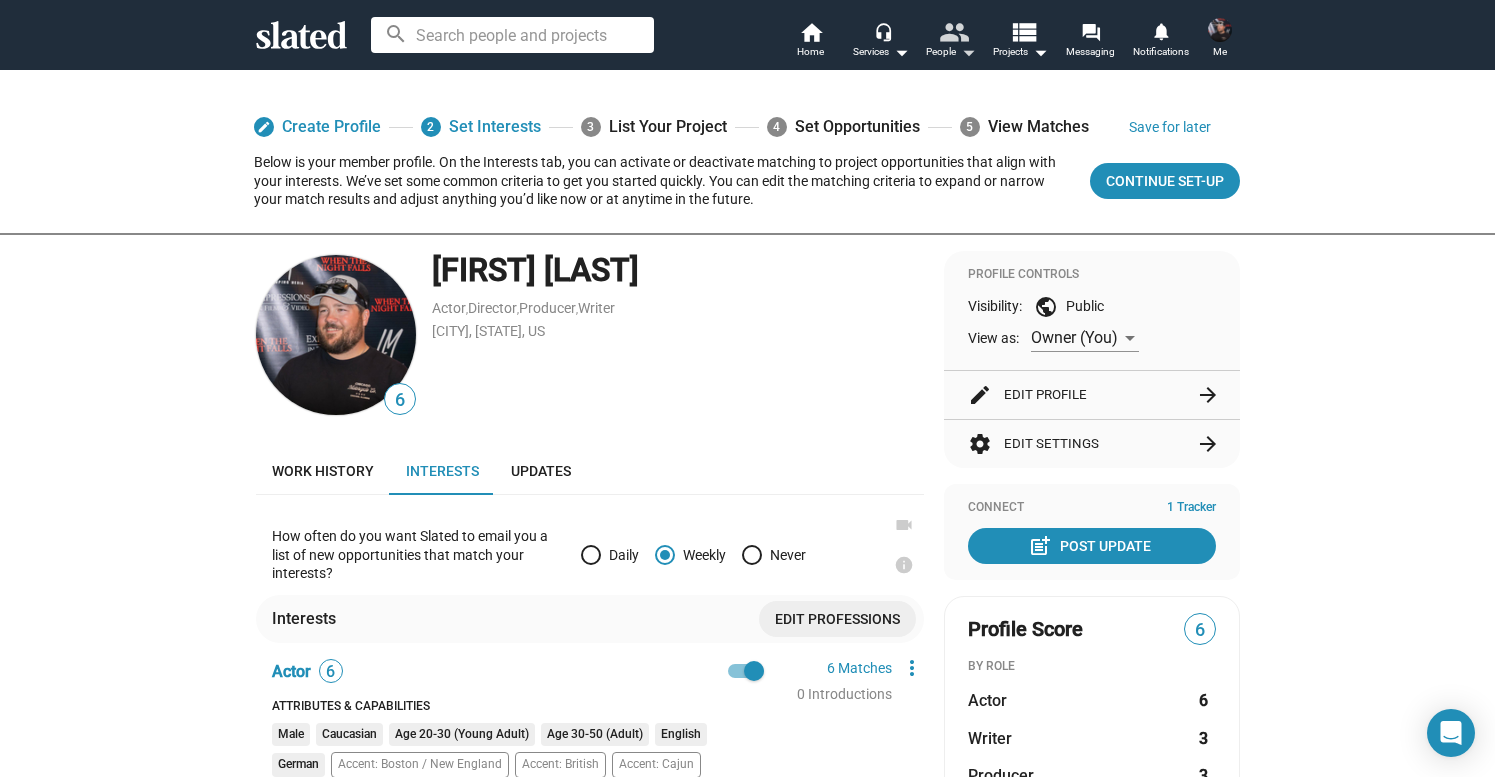 click on "people" at bounding box center [952, 31] 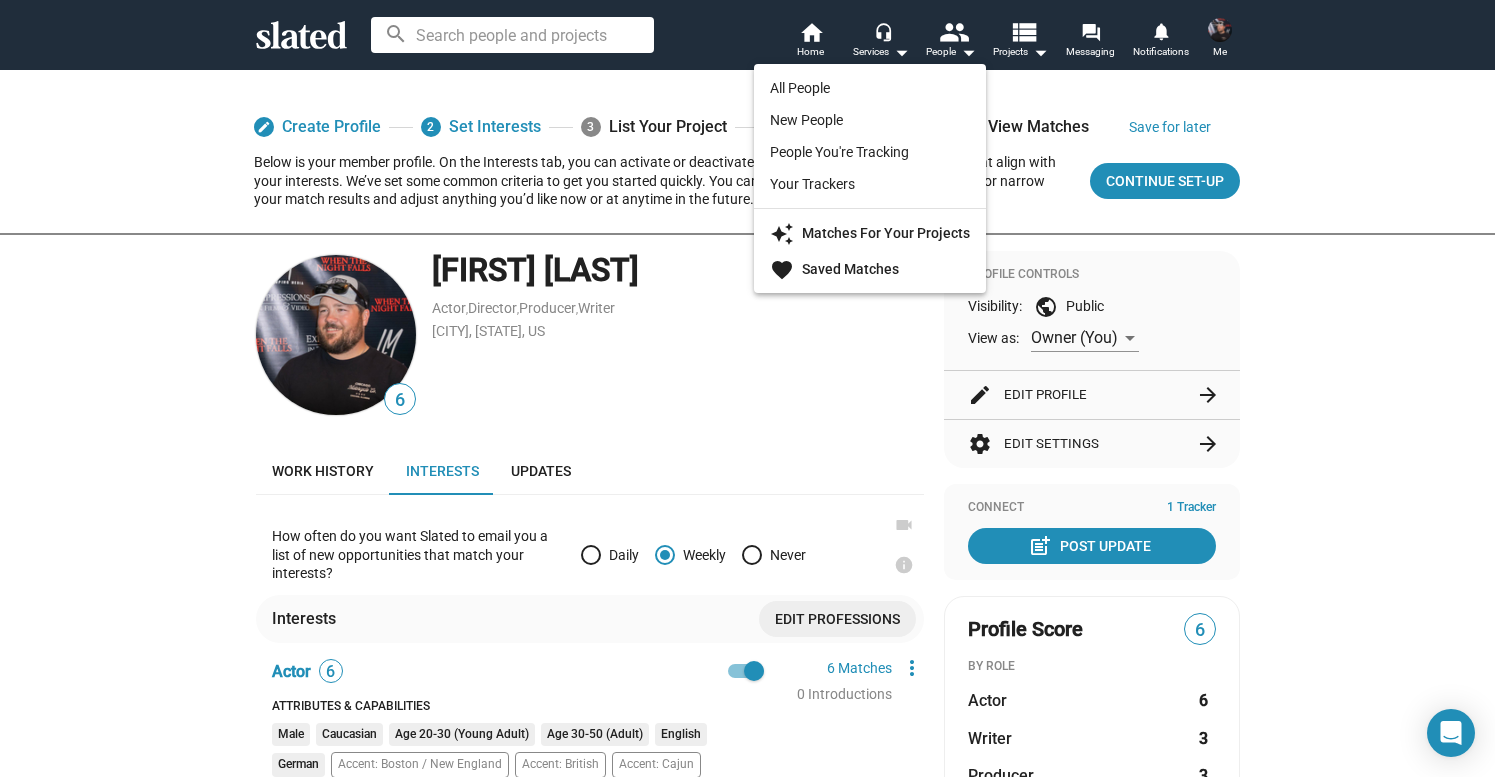 click at bounding box center (747, 388) 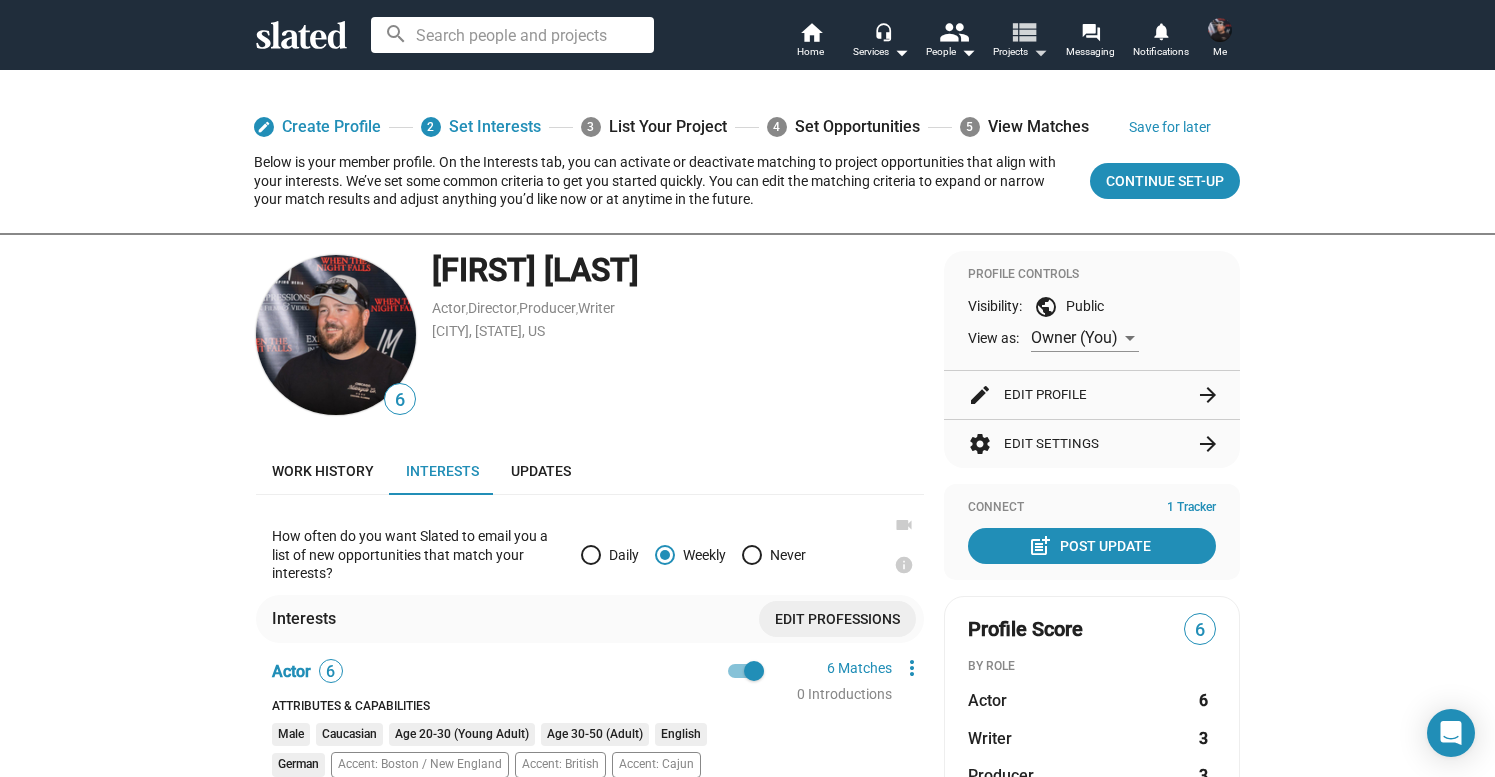 click on "view_list" at bounding box center [1022, 31] 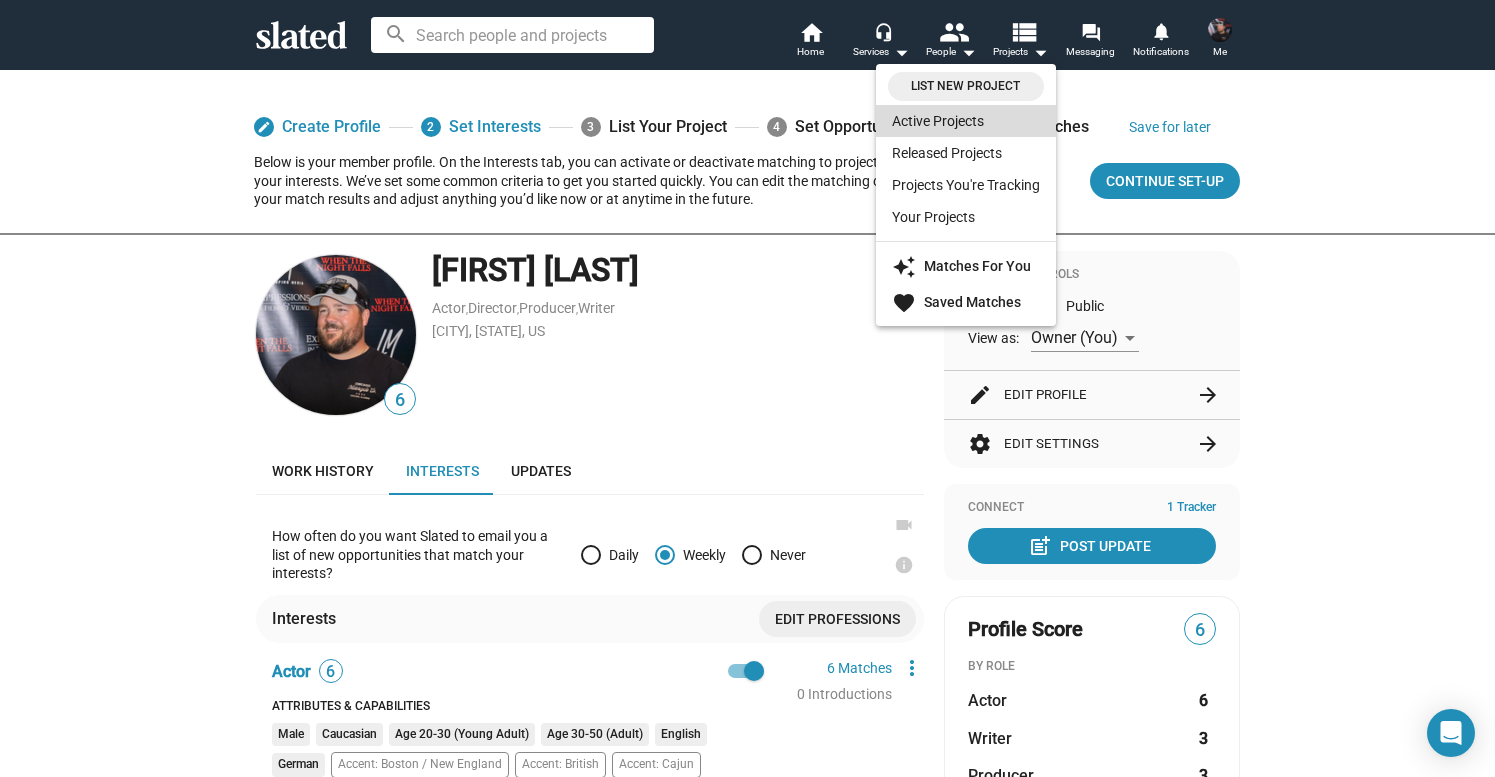 click on "Active Projects" at bounding box center [966, 121] 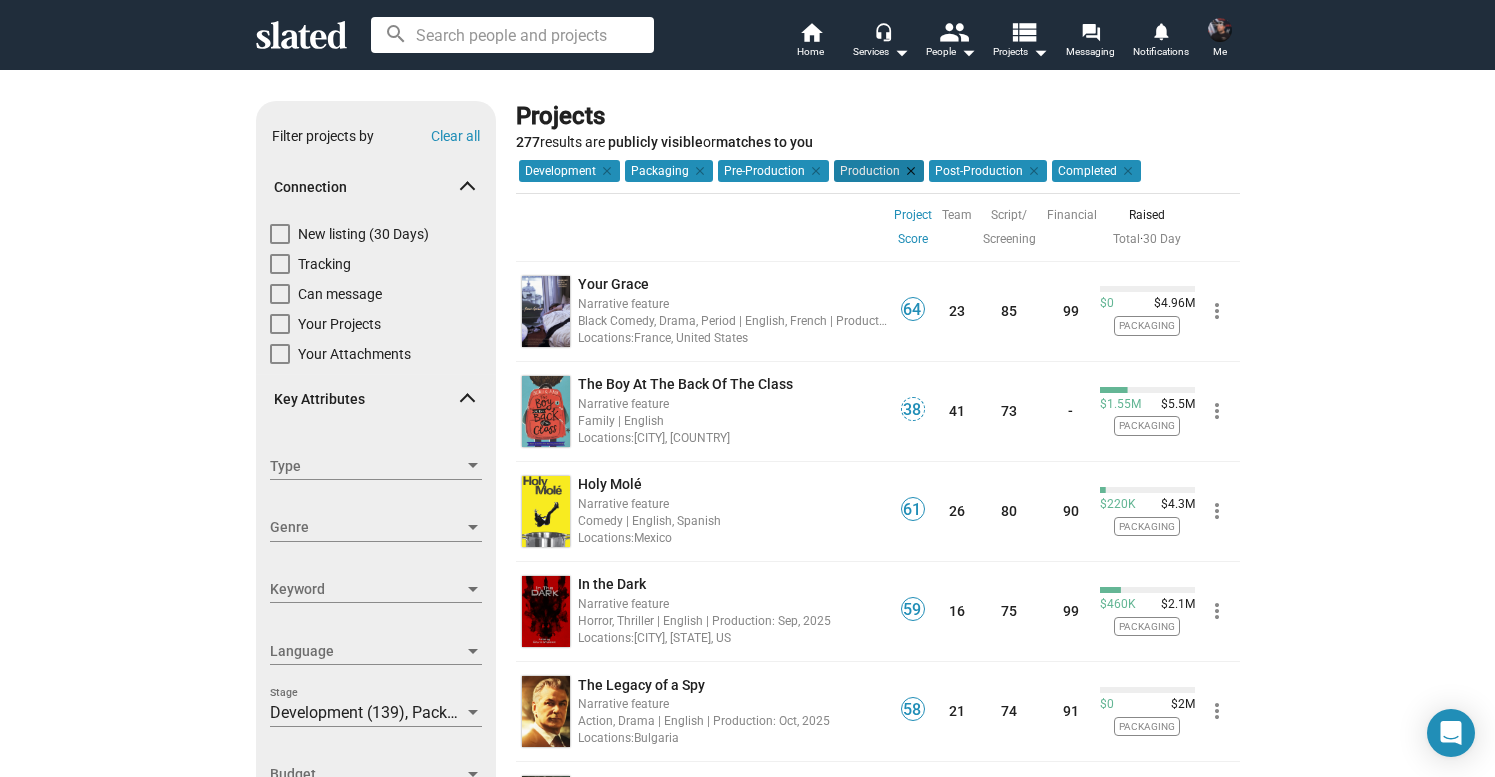 click on "clear" at bounding box center [605, 171] 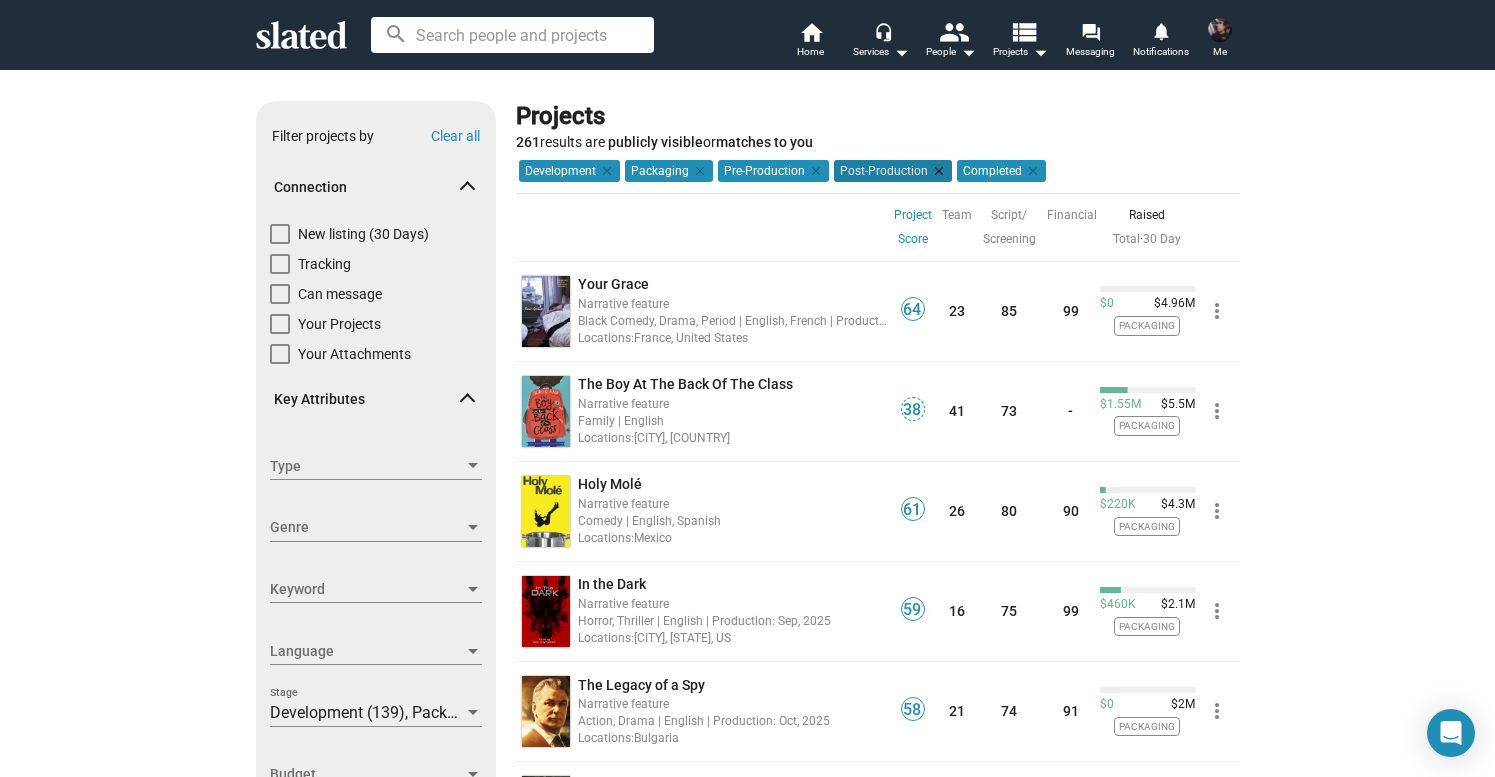 click on "clear" at bounding box center (605, 171) 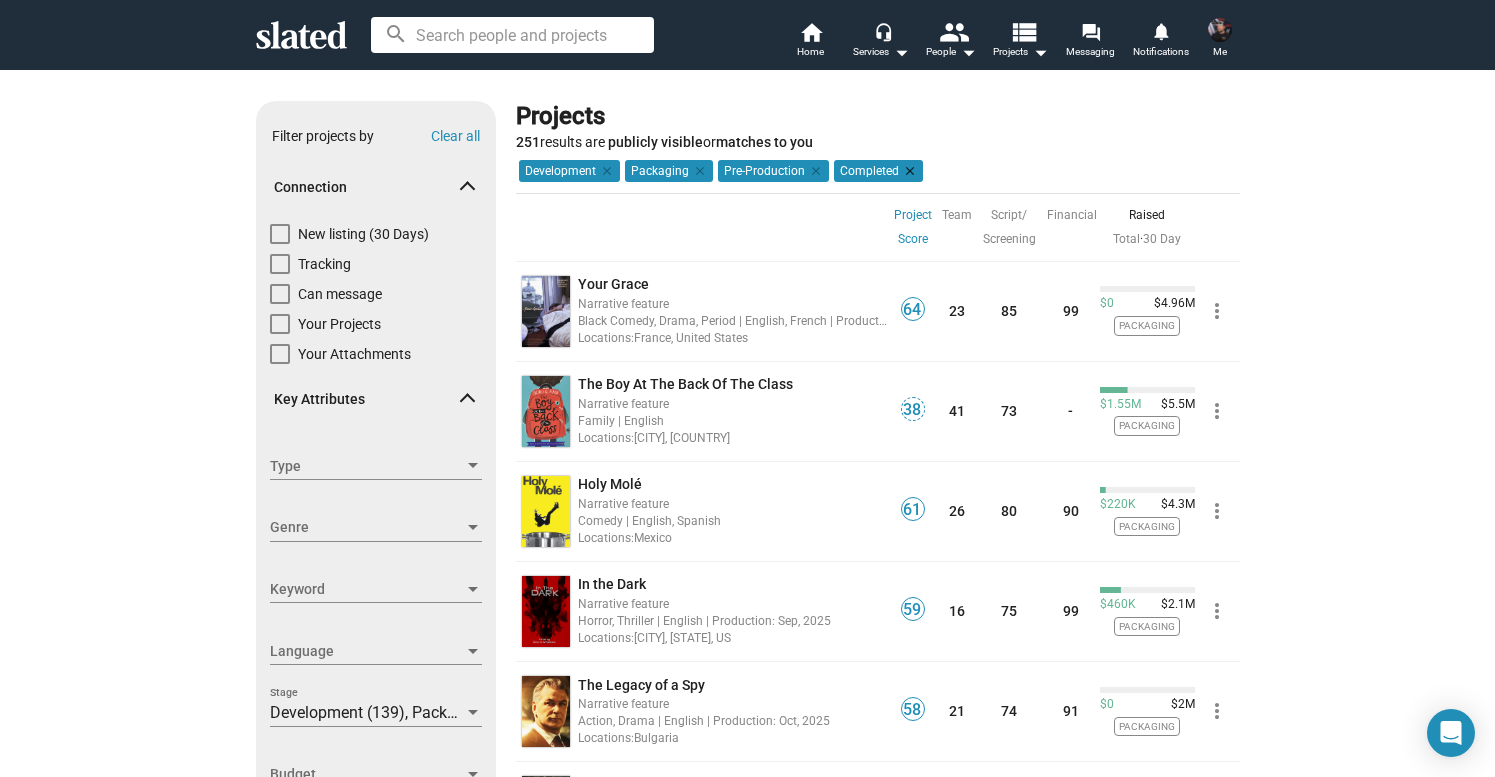 click on "clear" at bounding box center (605, 171) 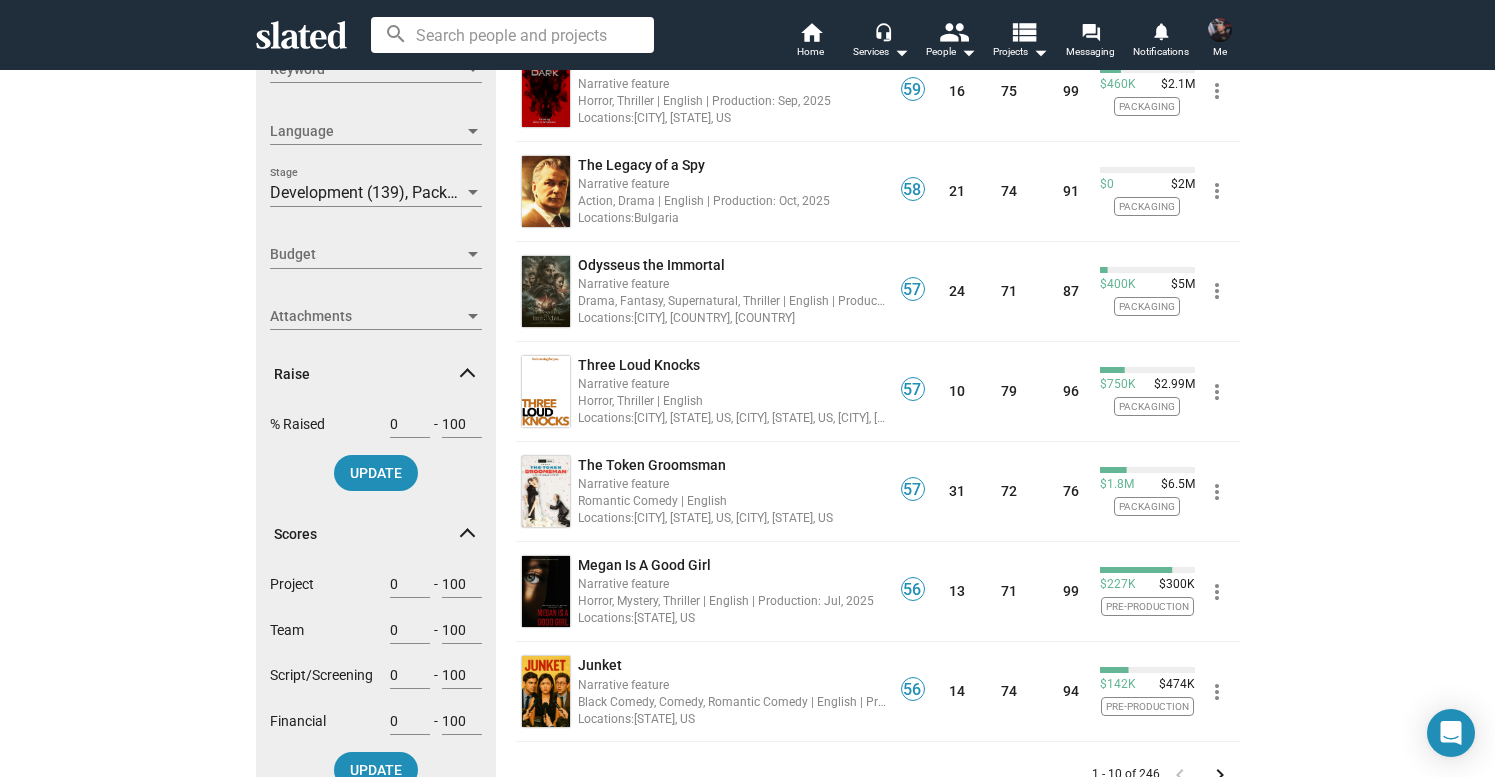 scroll, scrollTop: 519, scrollLeft: 0, axis: vertical 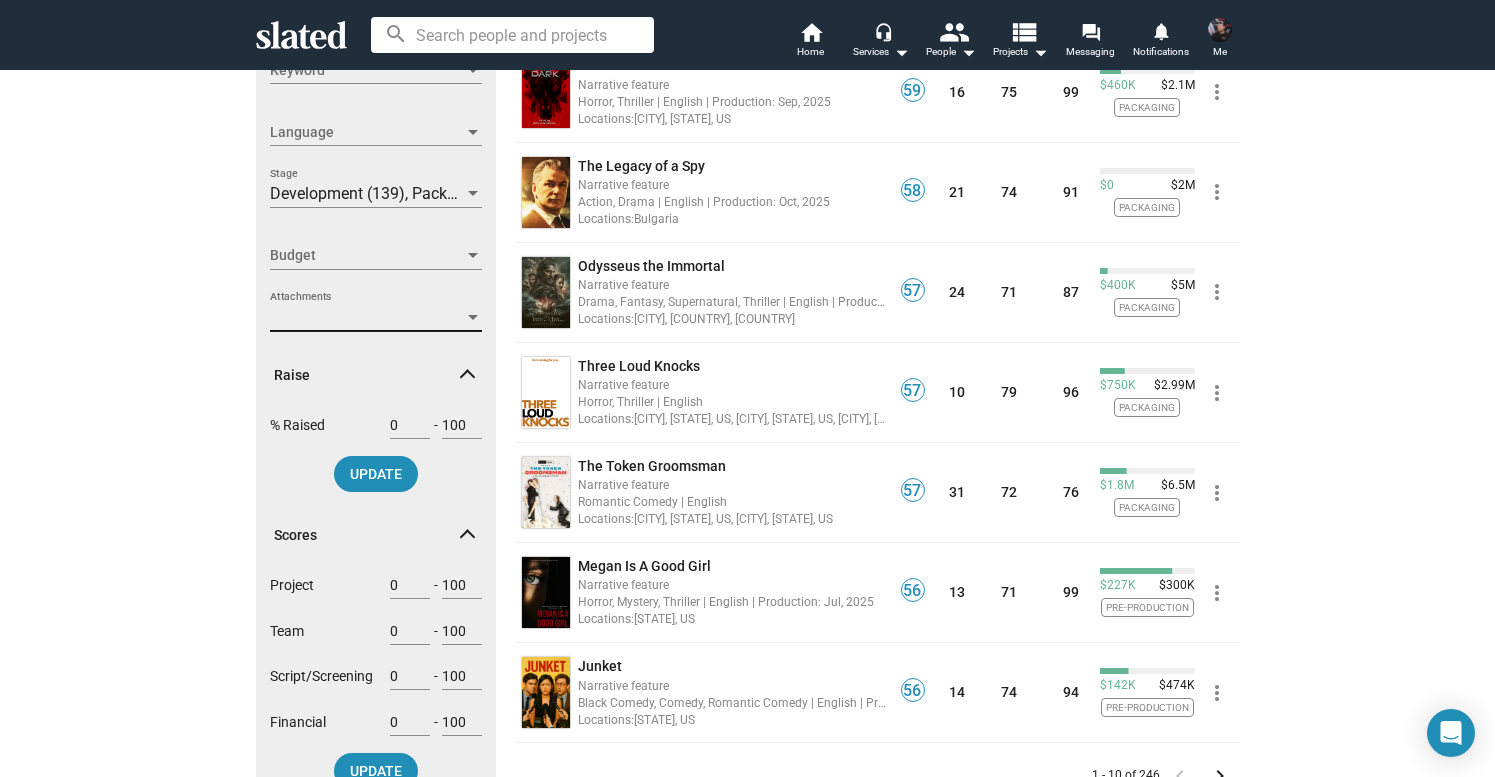 click on "Attachments" at bounding box center [367, 317] 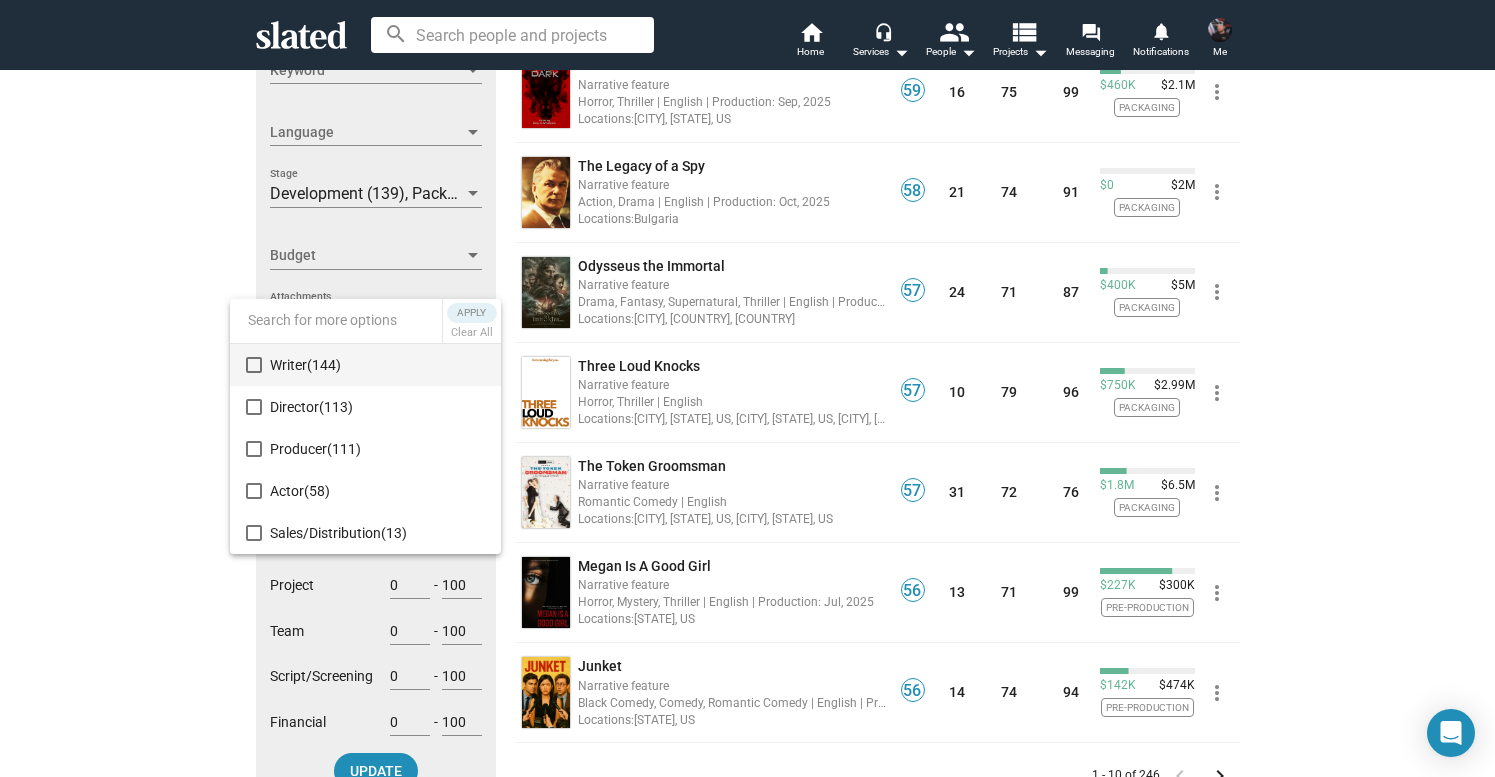 click at bounding box center (747, 388) 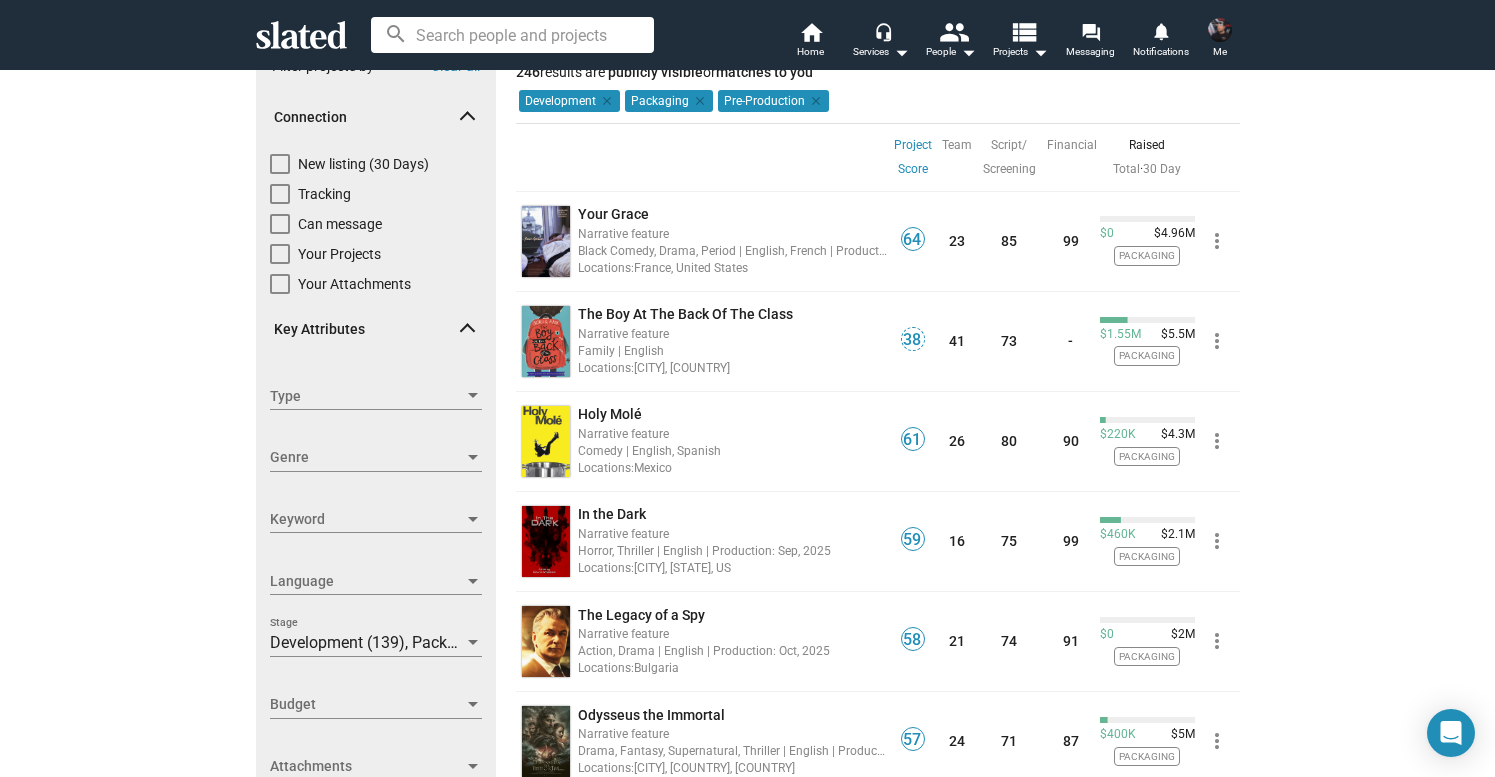 scroll, scrollTop: 0, scrollLeft: 0, axis: both 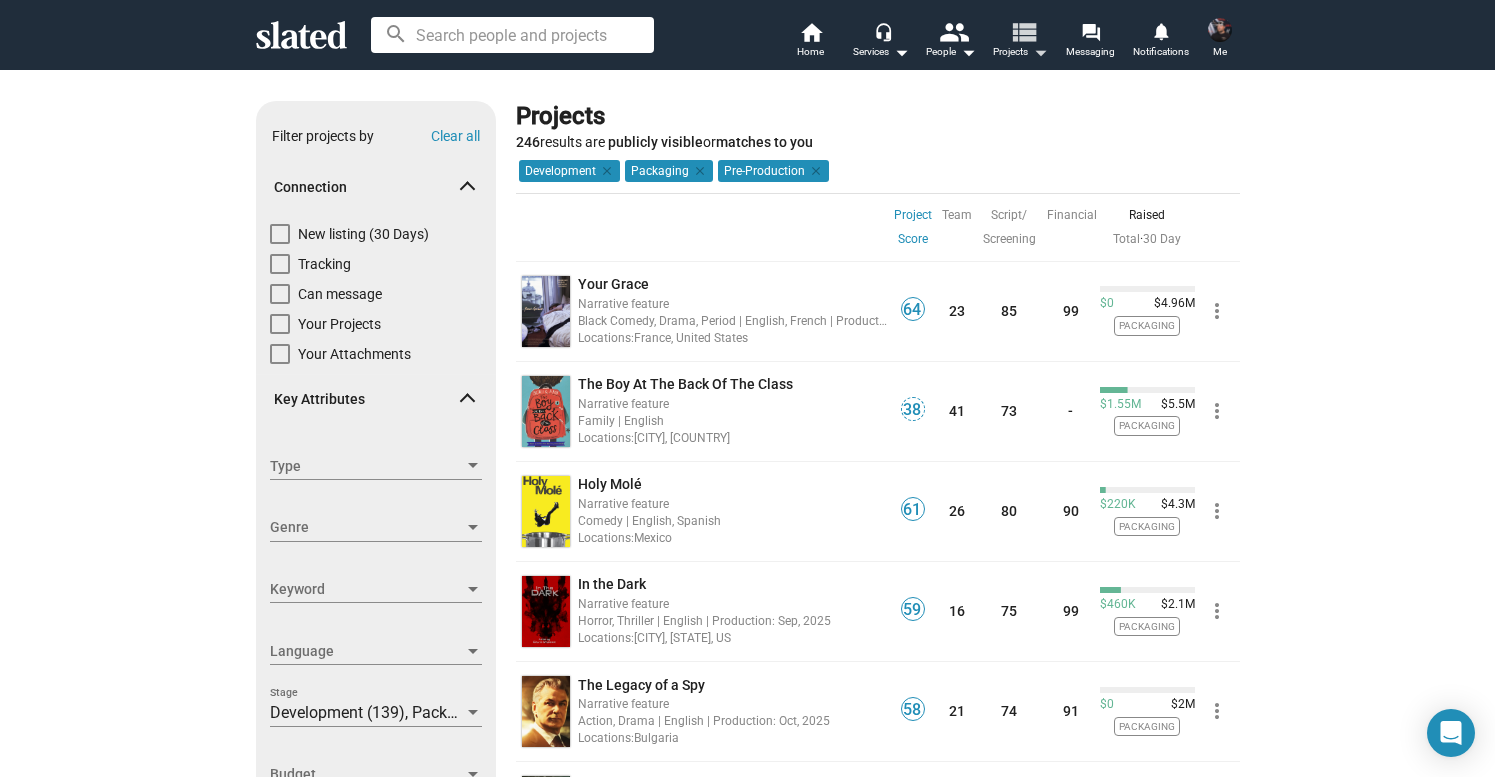 click on "arrow_drop_down" at bounding box center [1040, 52] 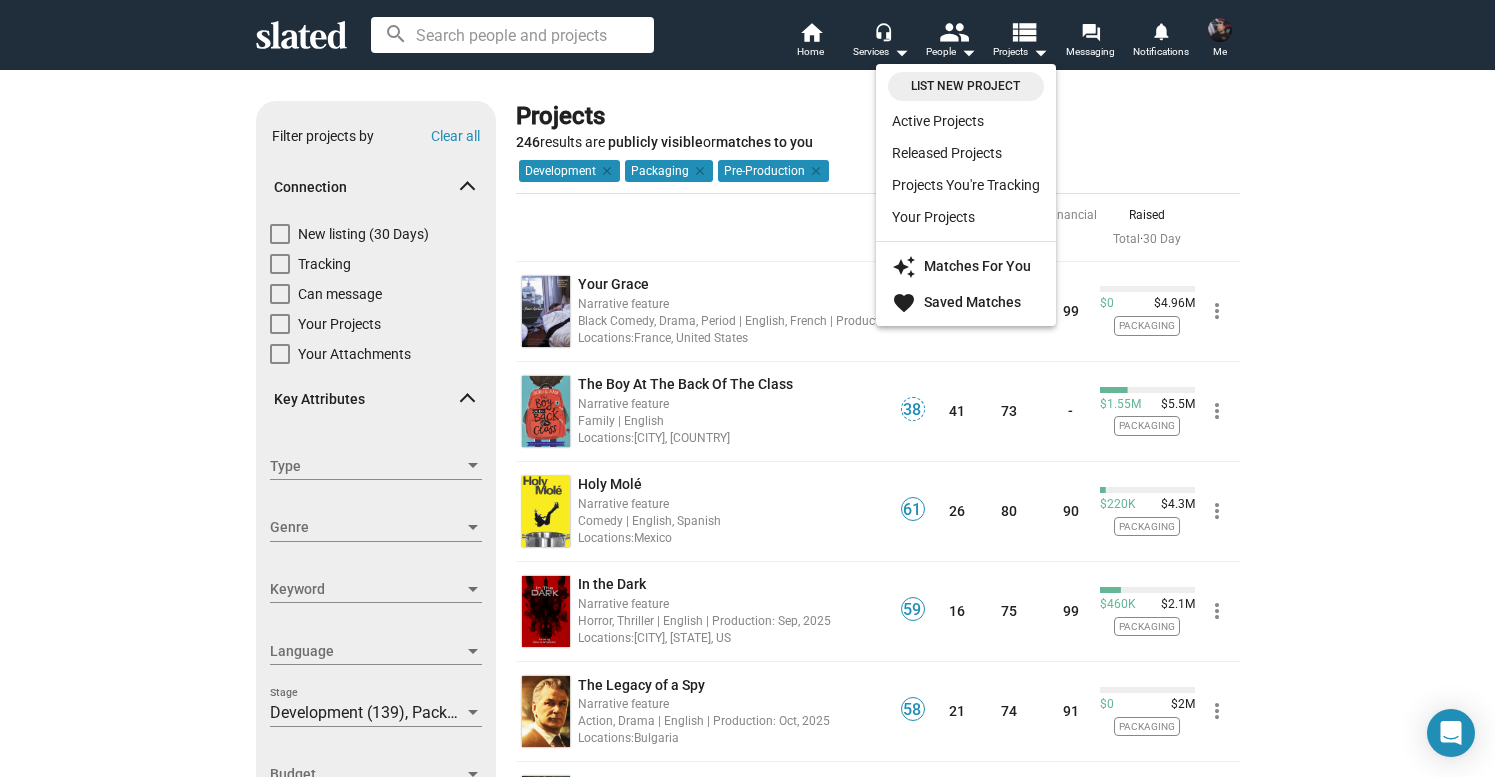 click at bounding box center (747, 388) 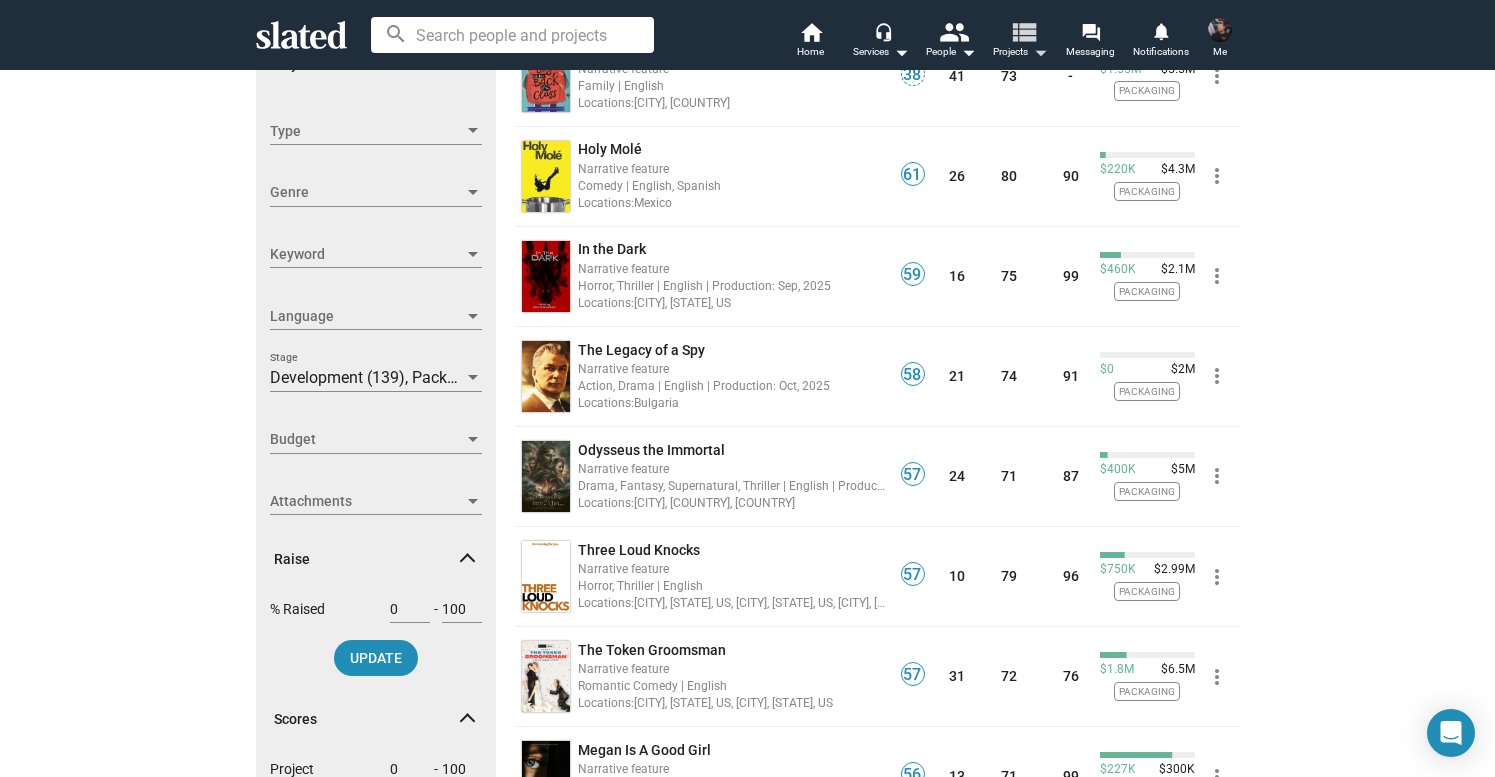 scroll, scrollTop: 0, scrollLeft: 0, axis: both 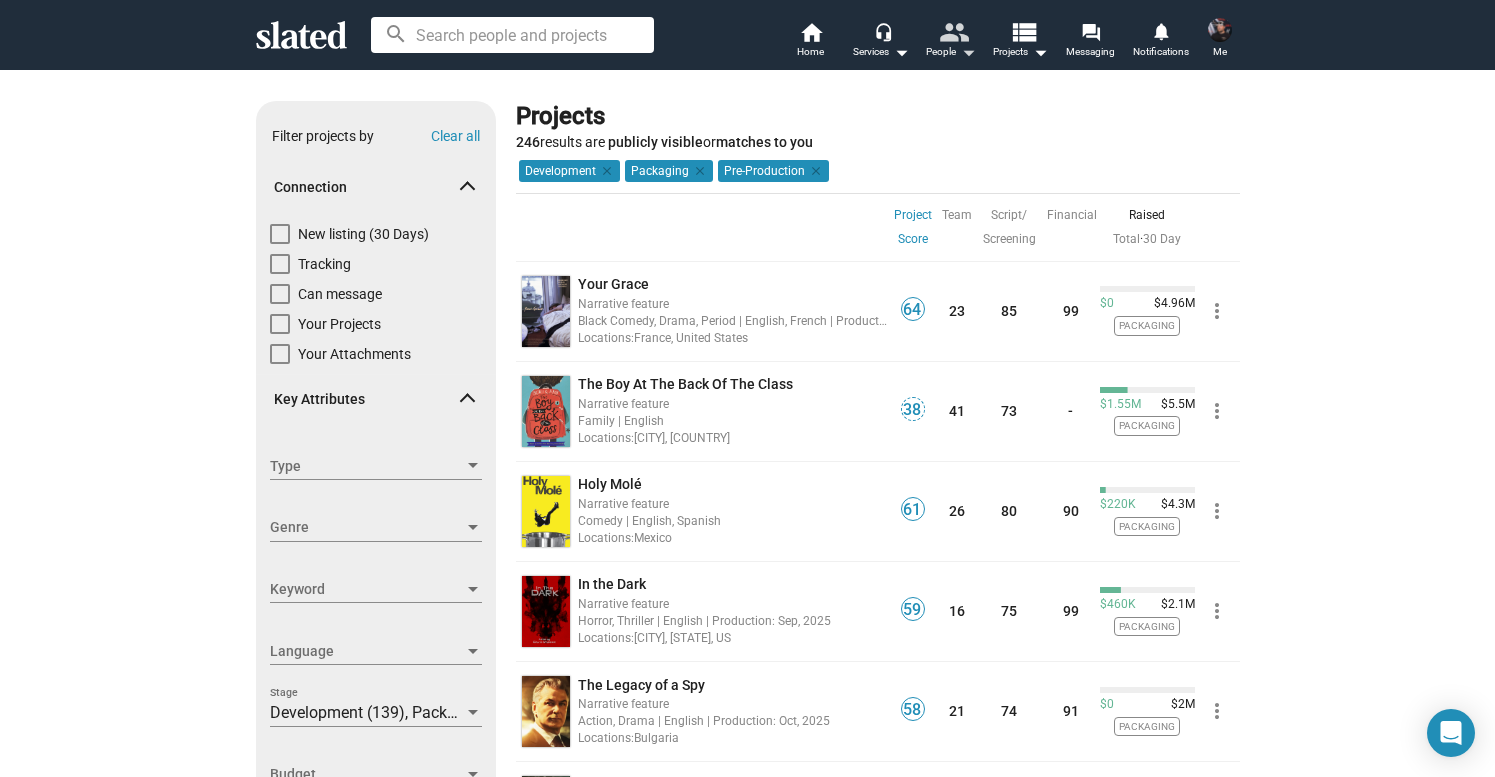 click on "people" at bounding box center (952, 31) 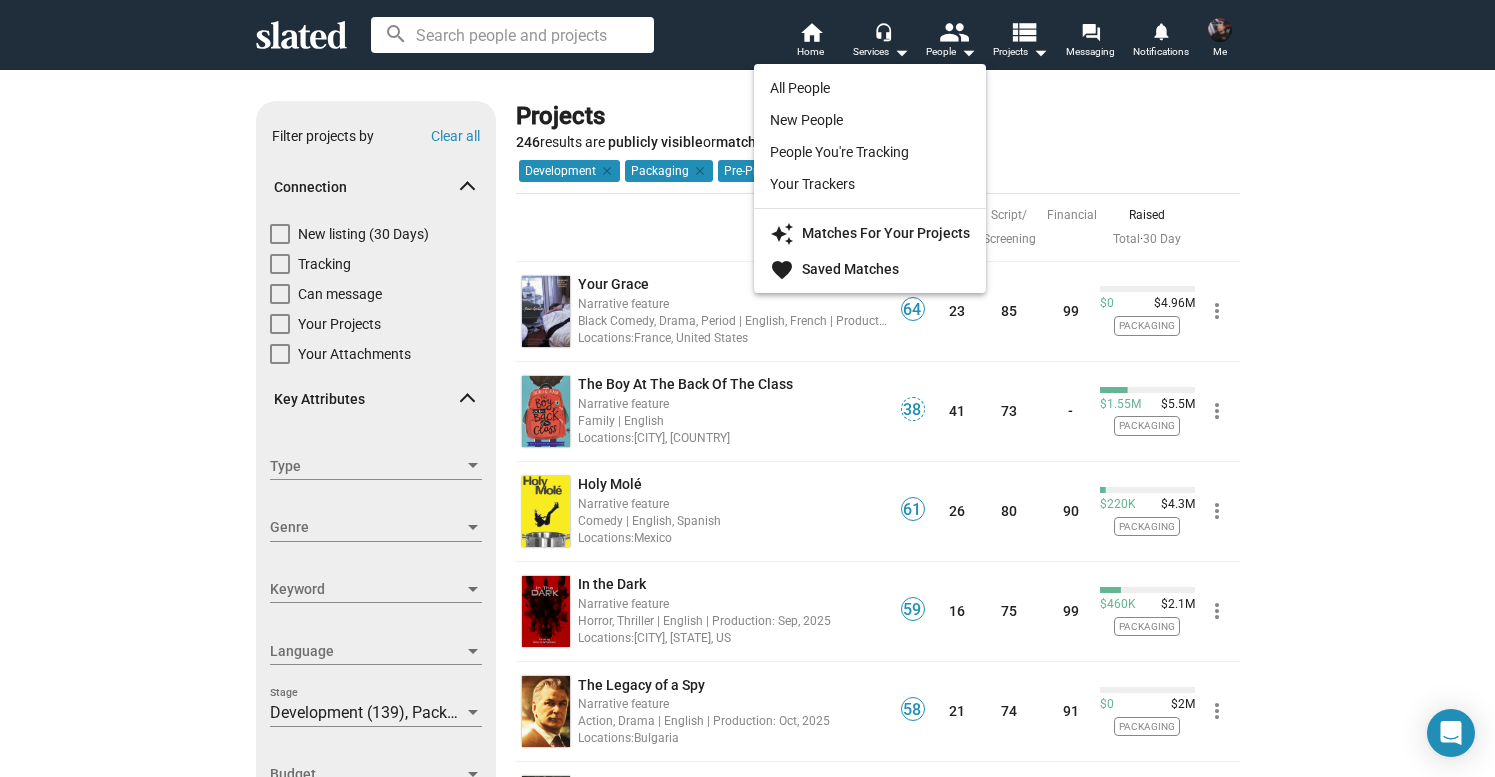 click at bounding box center (747, 388) 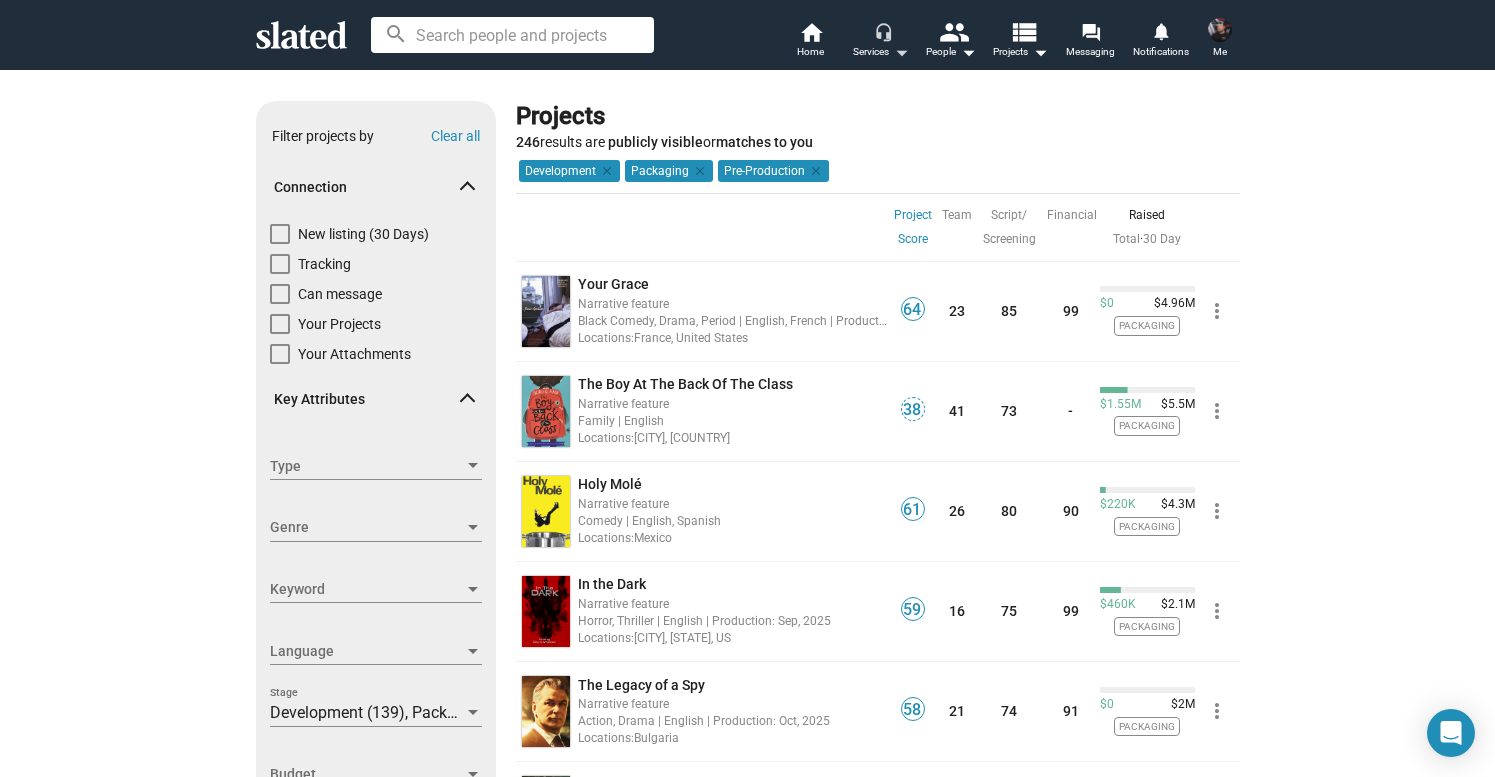 click on "Services  arrow_drop_down" at bounding box center (881, 52) 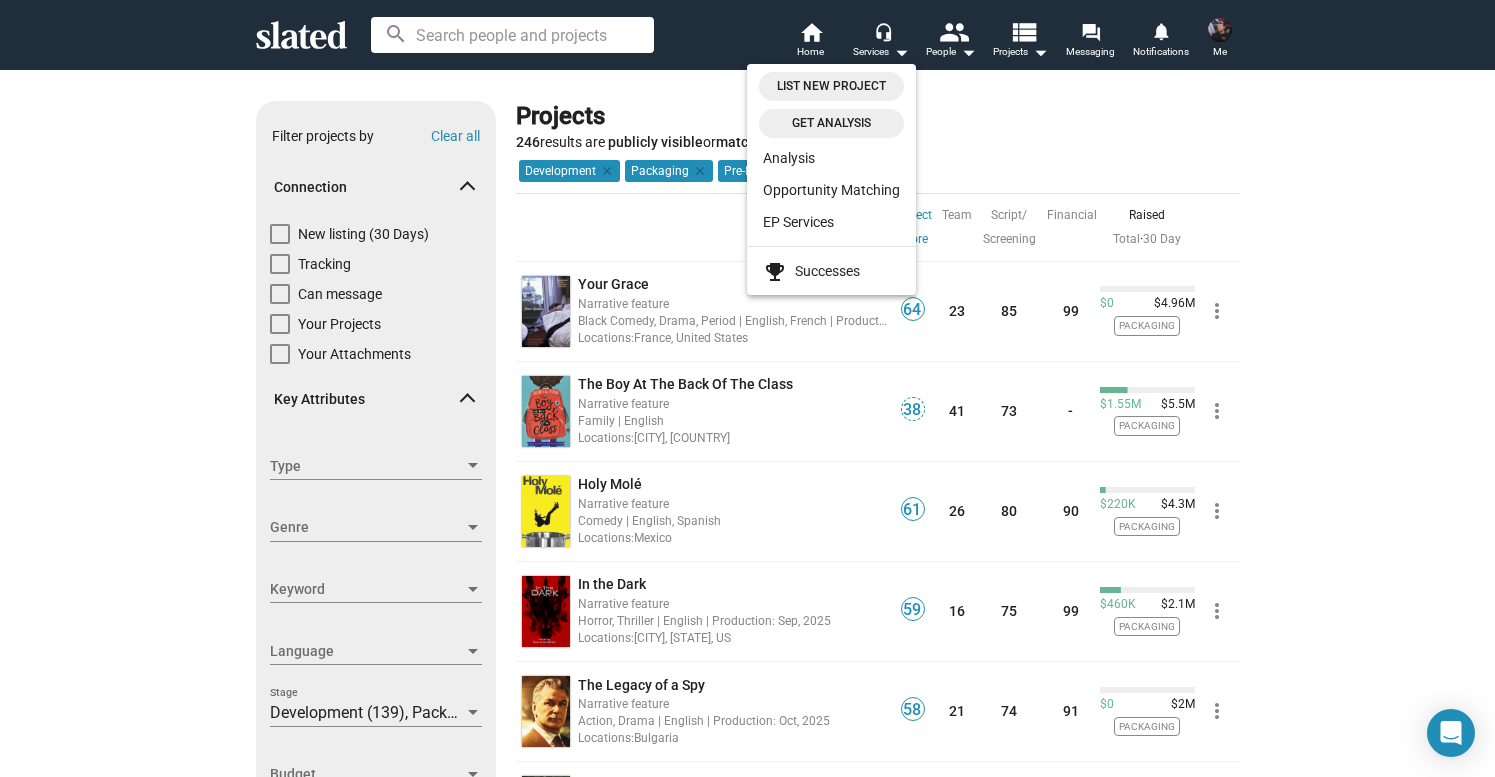 click at bounding box center (747, 388) 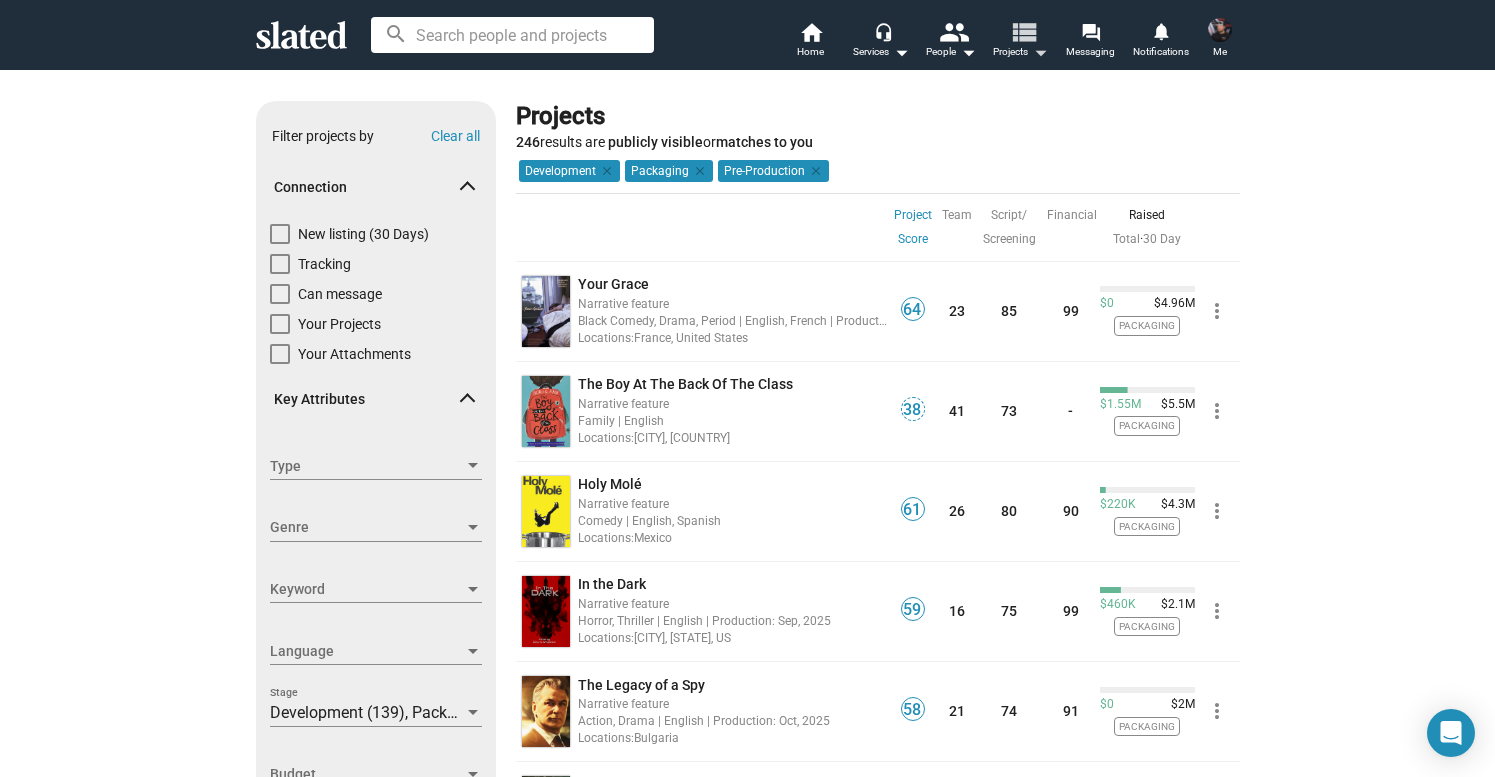 click on "arrow_drop_down" at bounding box center [1040, 52] 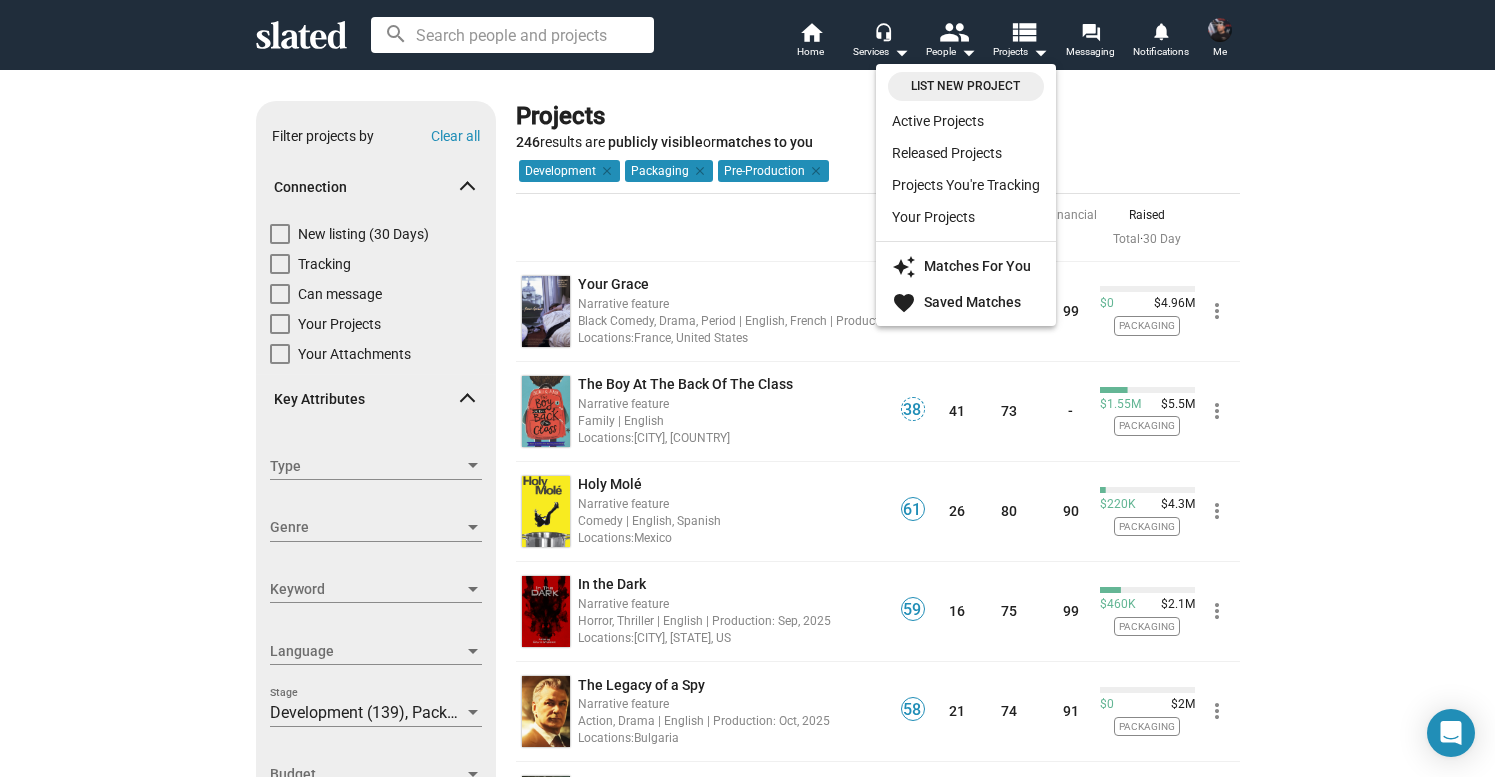 click at bounding box center (747, 388) 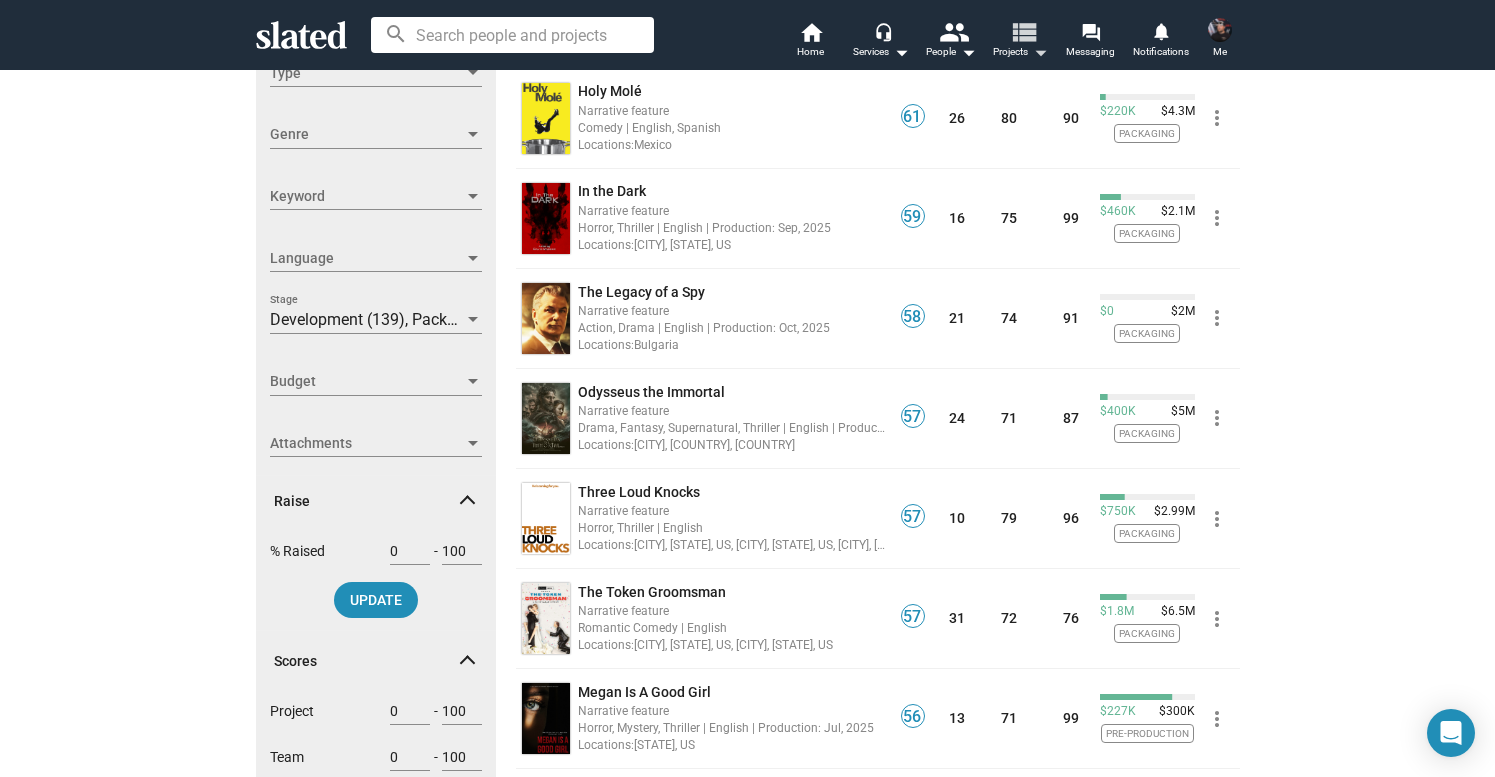 scroll, scrollTop: 384, scrollLeft: 0, axis: vertical 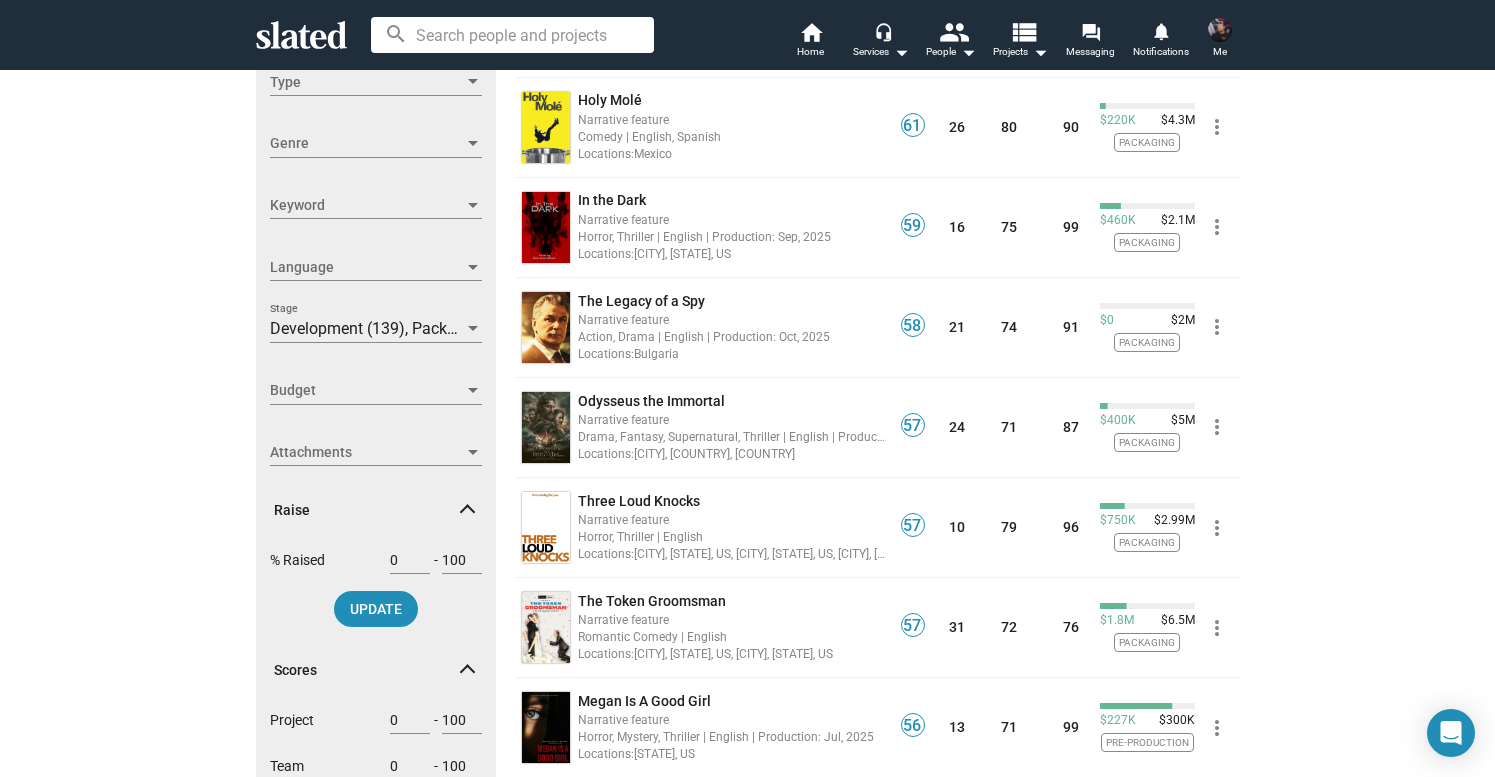 click on "Keyword Keyword" at bounding box center [376, 205] 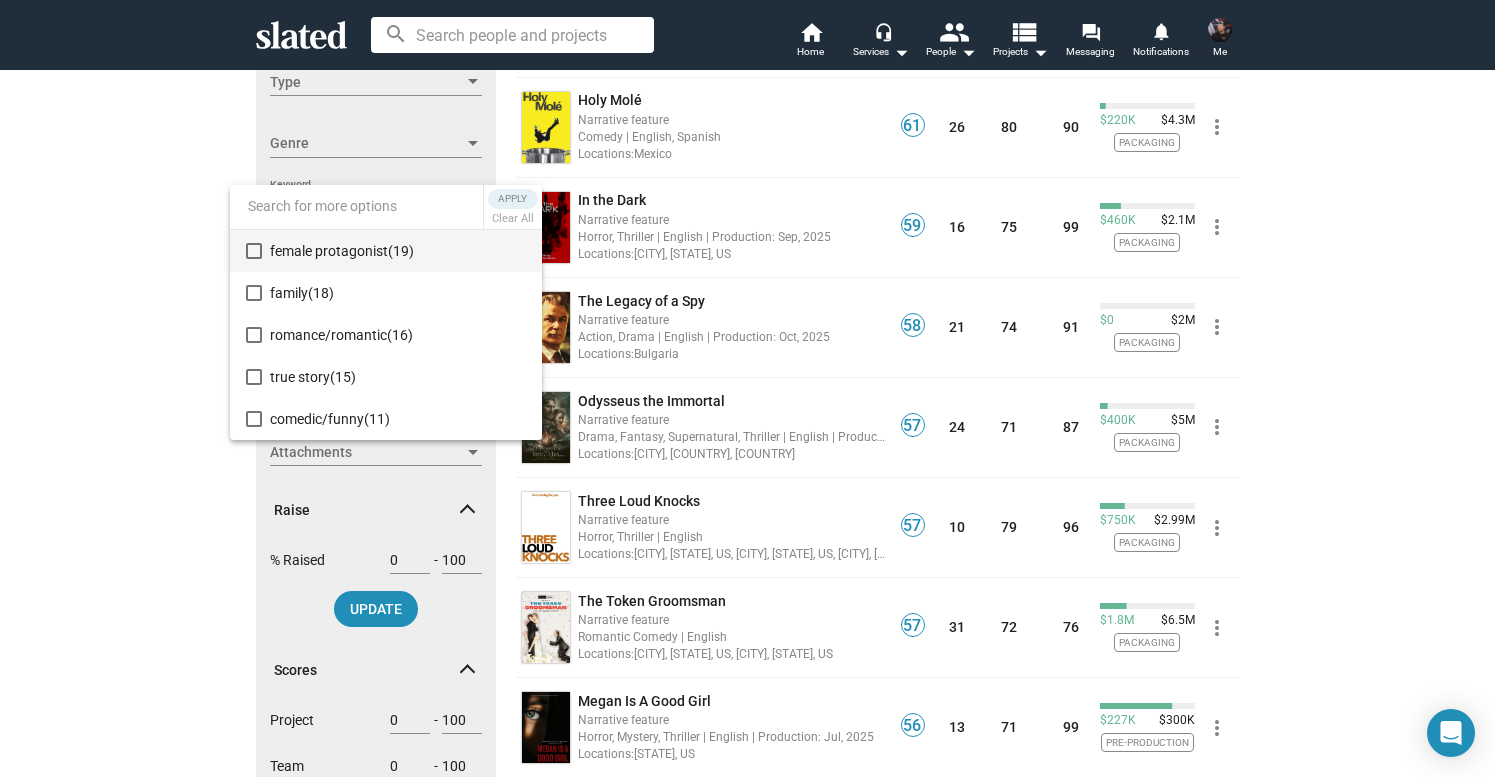 click at bounding box center [747, 388] 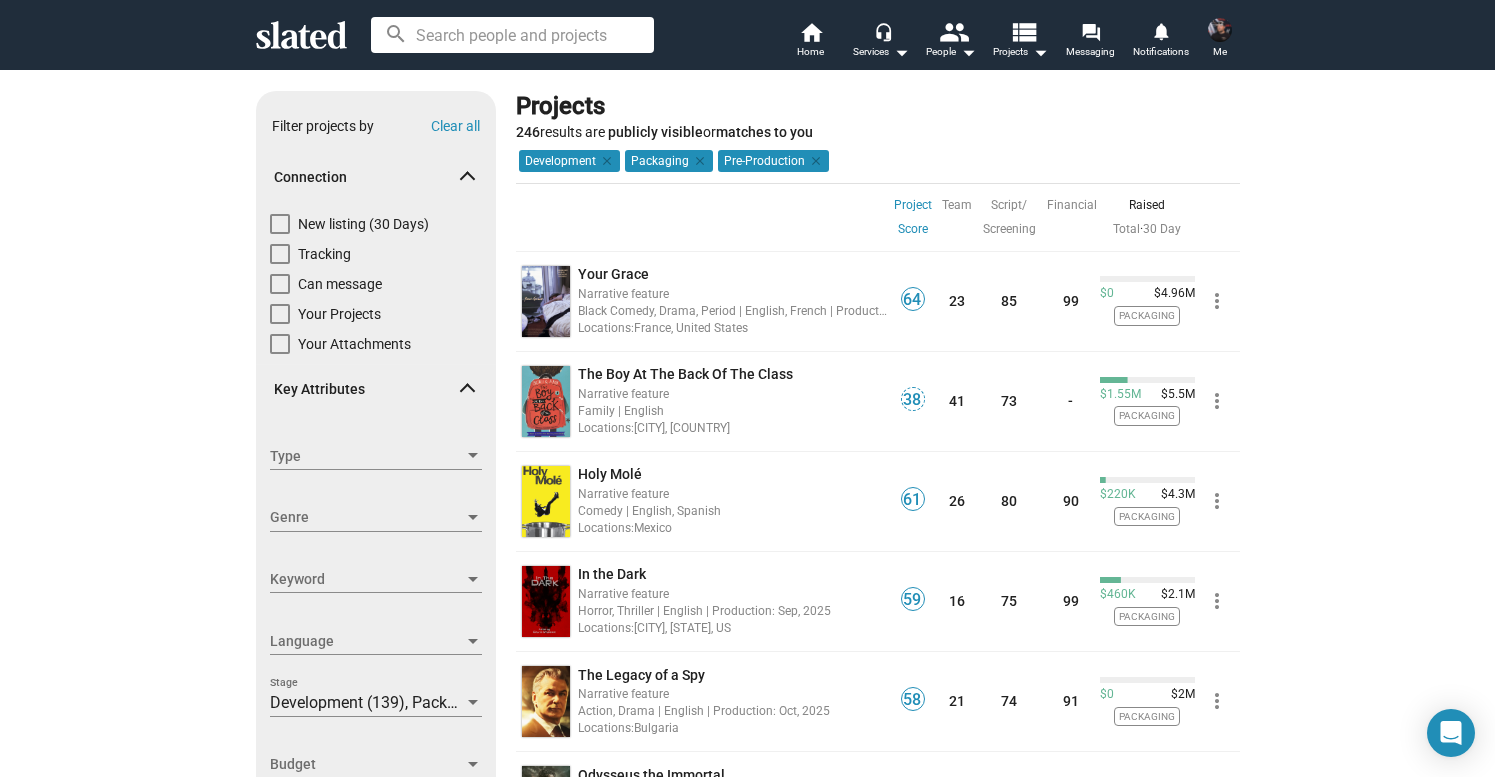 scroll, scrollTop: 0, scrollLeft: 0, axis: both 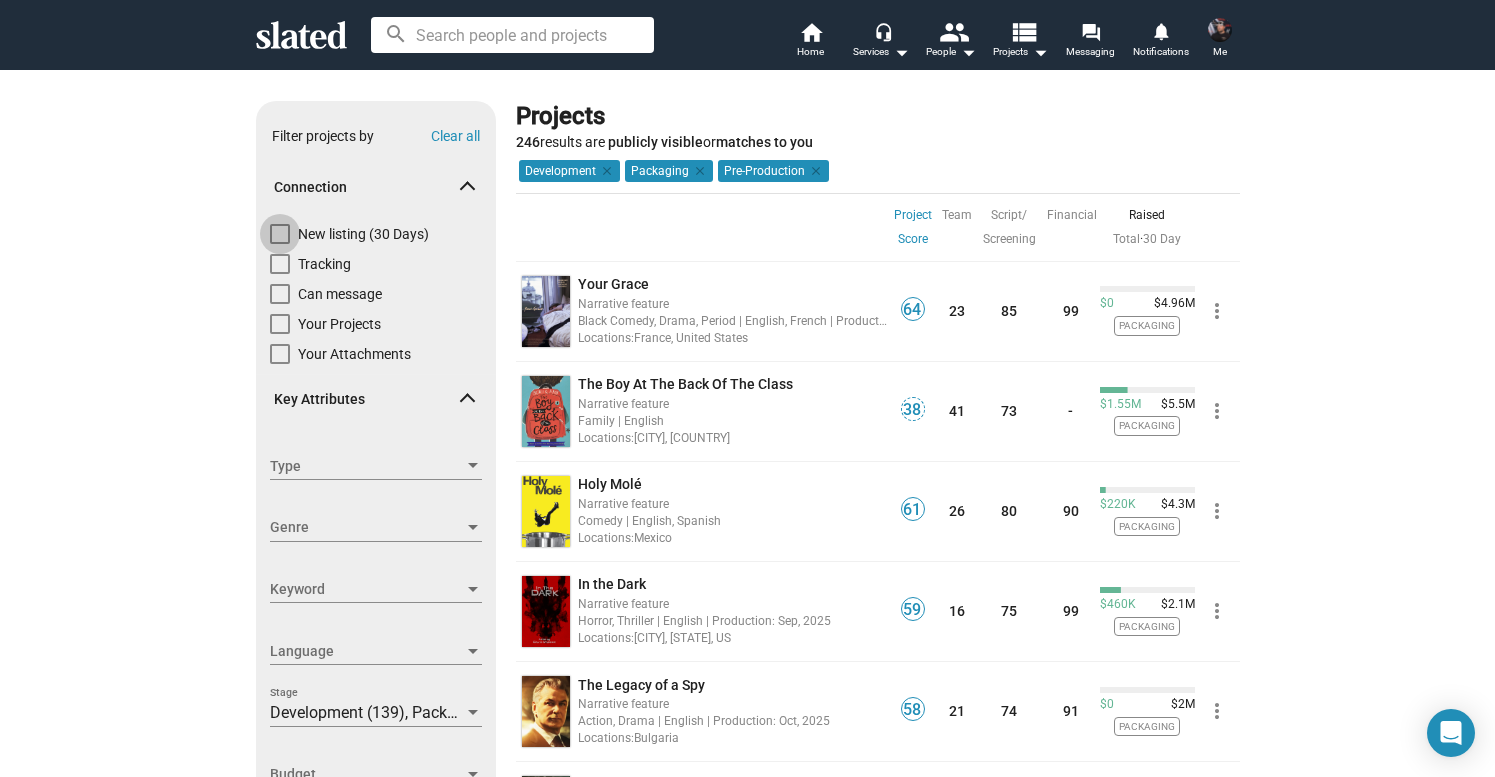 click on "New listing (30 Days)" at bounding box center (363, 234) 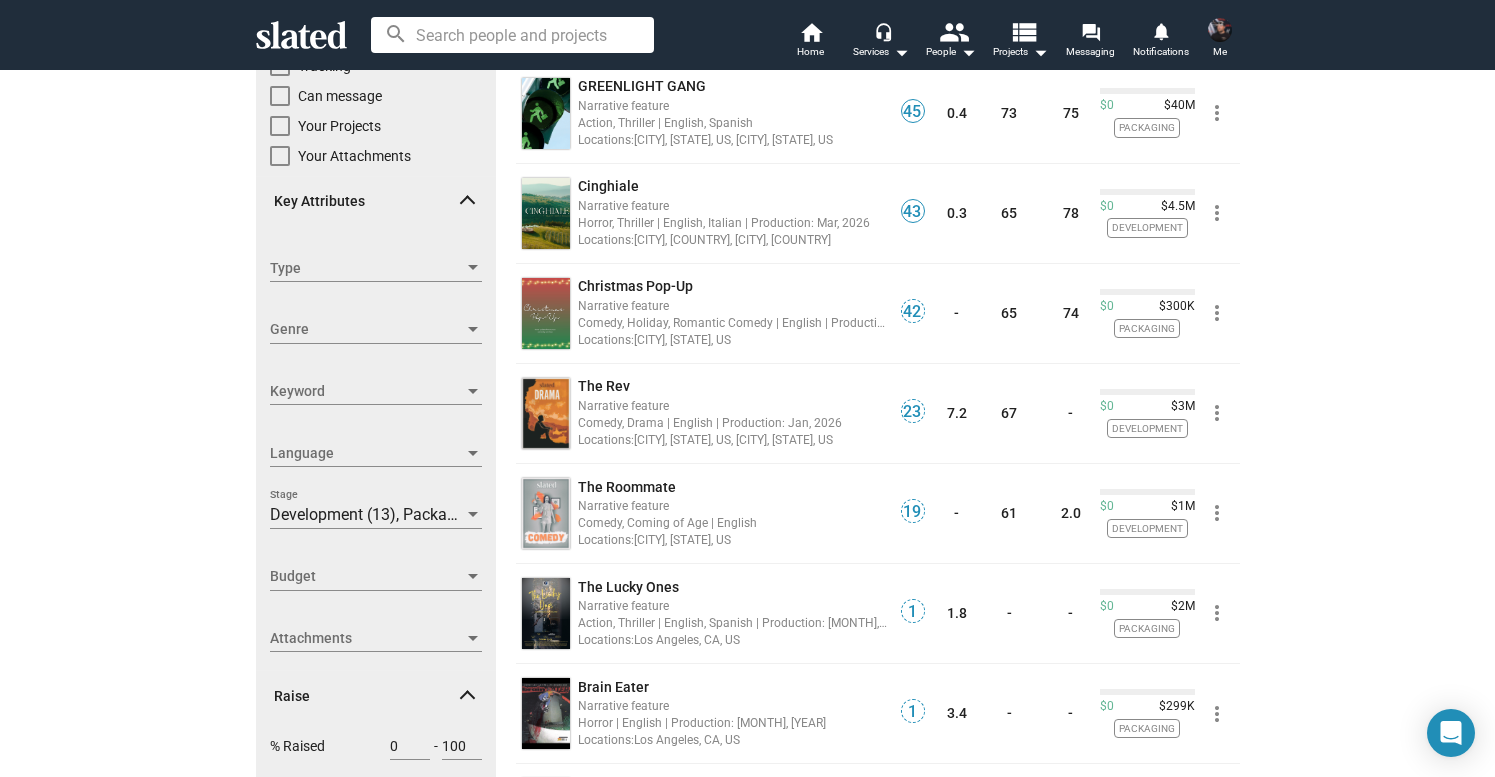 scroll, scrollTop: 200, scrollLeft: 0, axis: vertical 